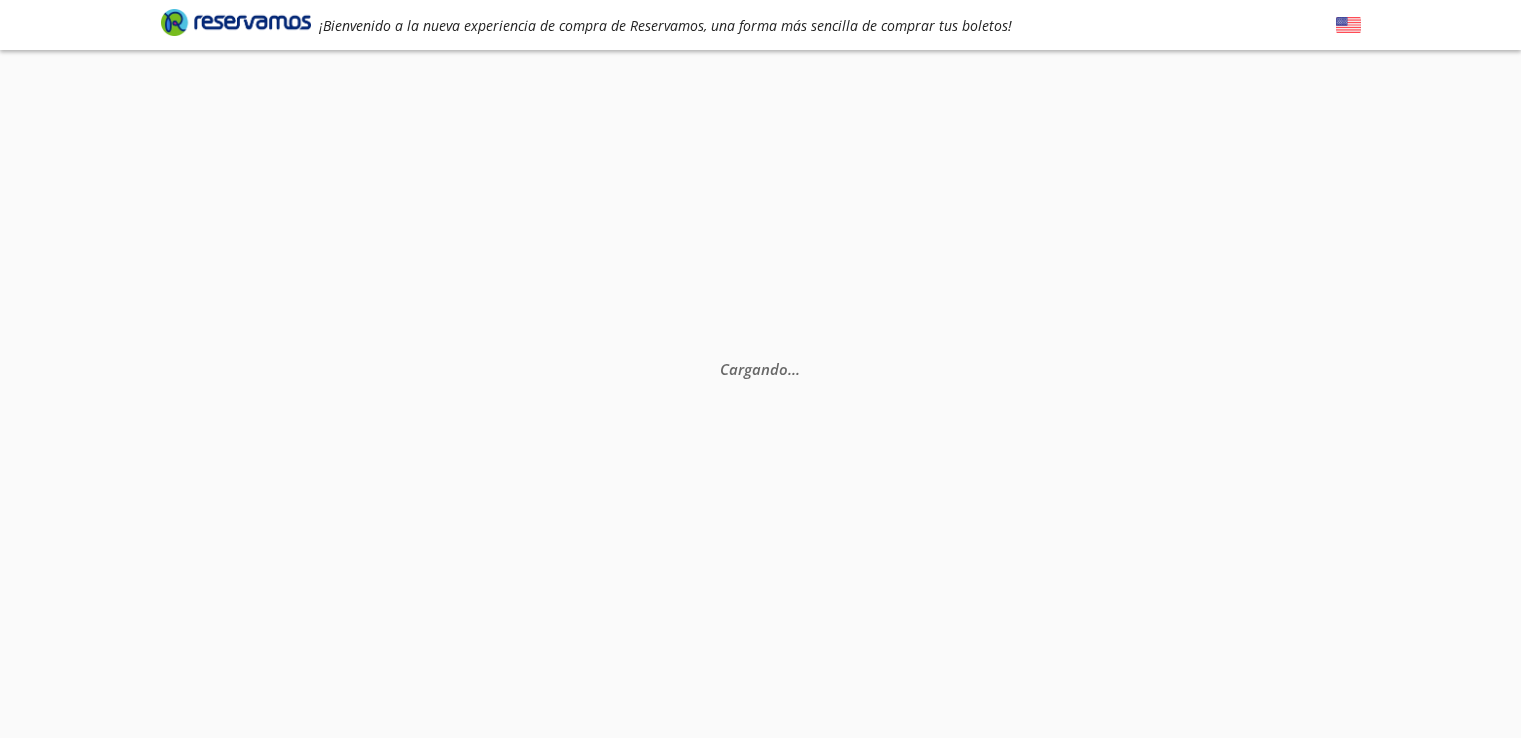 scroll, scrollTop: 0, scrollLeft: 0, axis: both 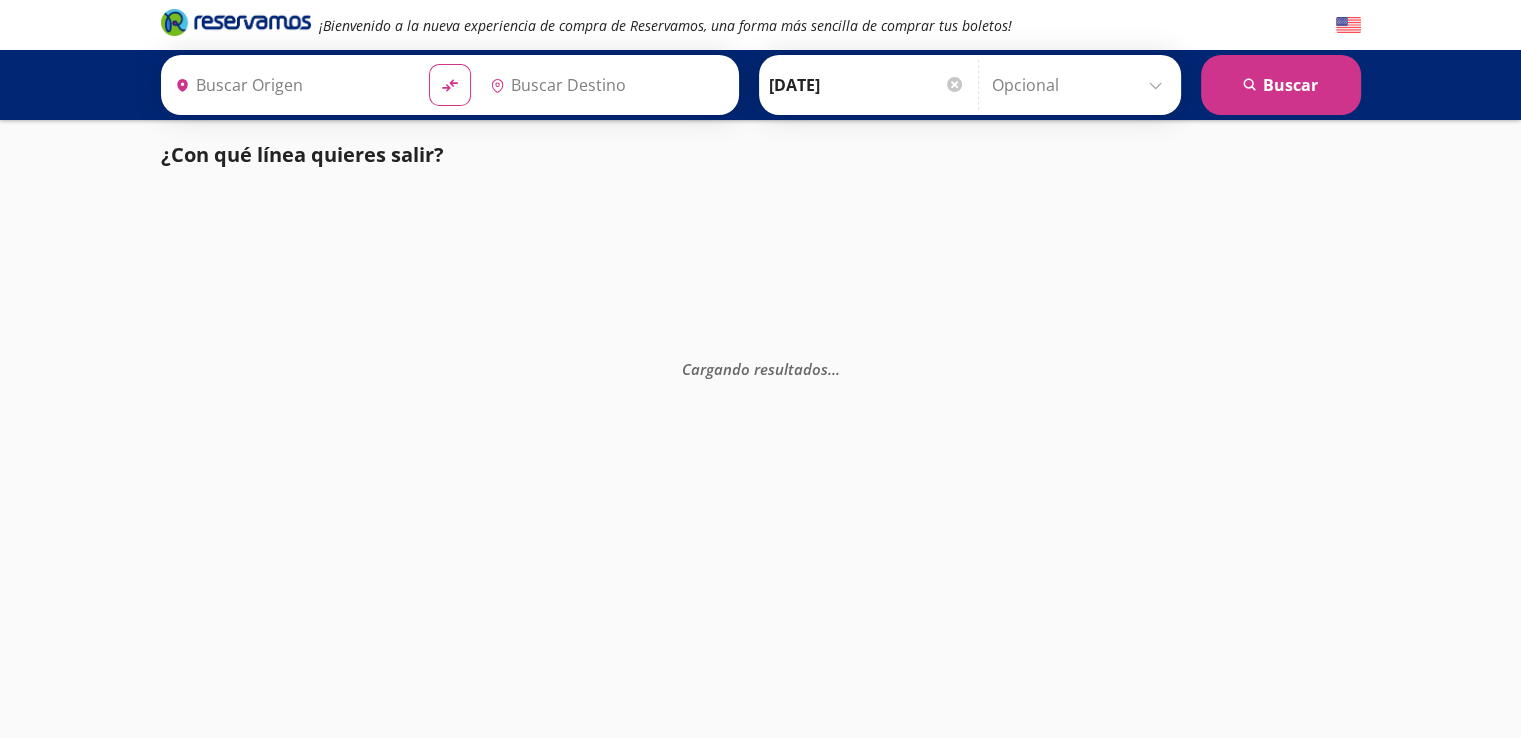 type on "[GEOGRAPHIC_DATA], [GEOGRAPHIC_DATA]" 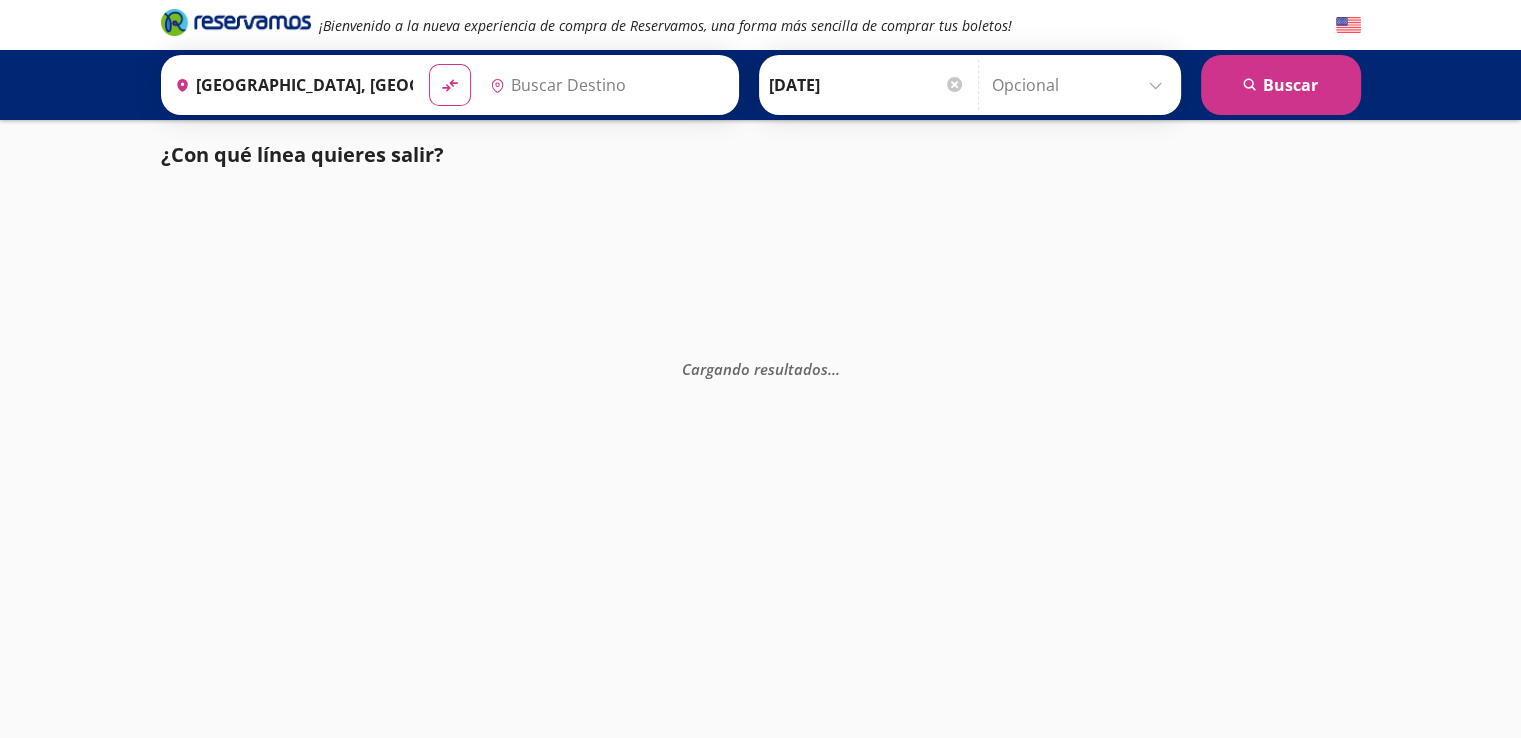 type on "[GEOGRAPHIC_DATA], [GEOGRAPHIC_DATA]" 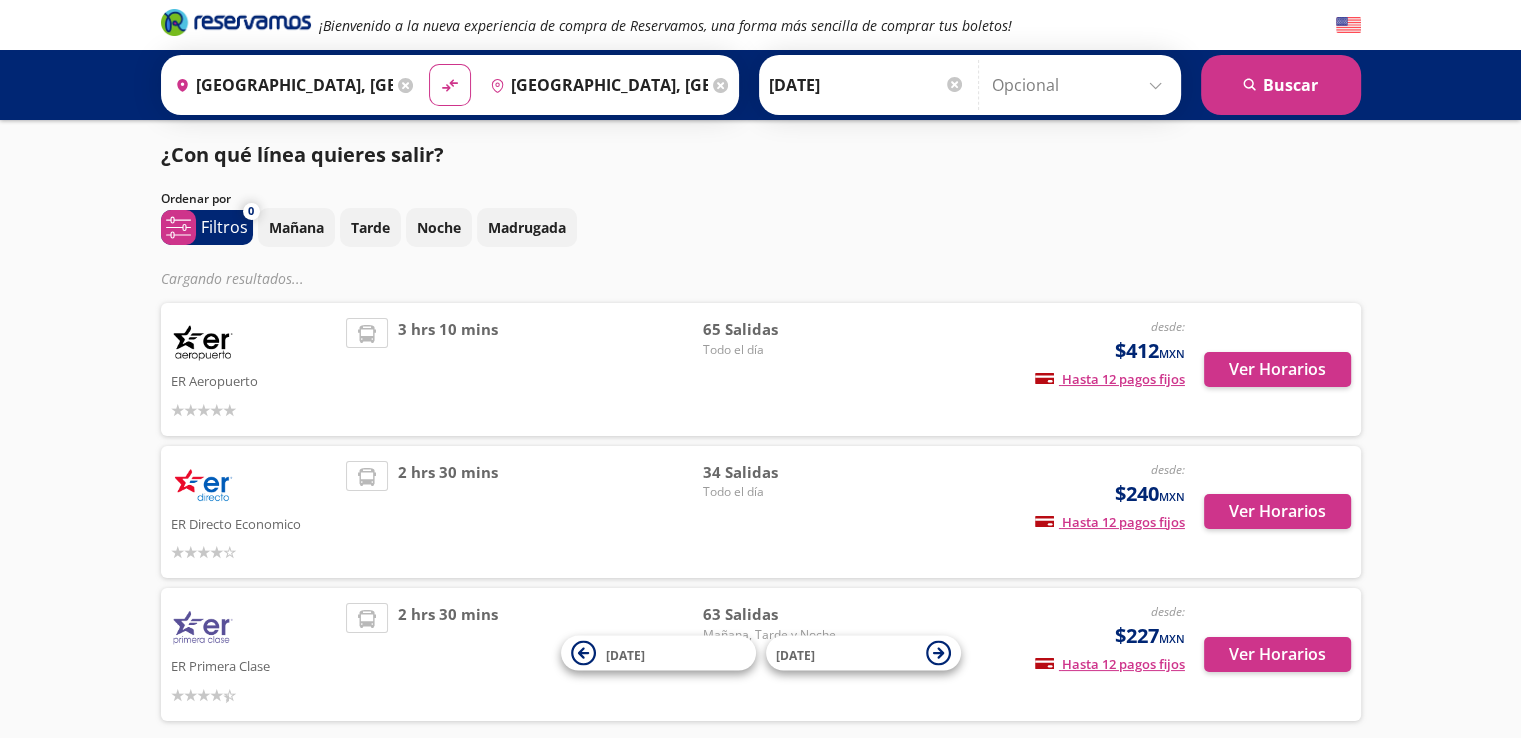 click on "[DATE]" at bounding box center (867, 85) 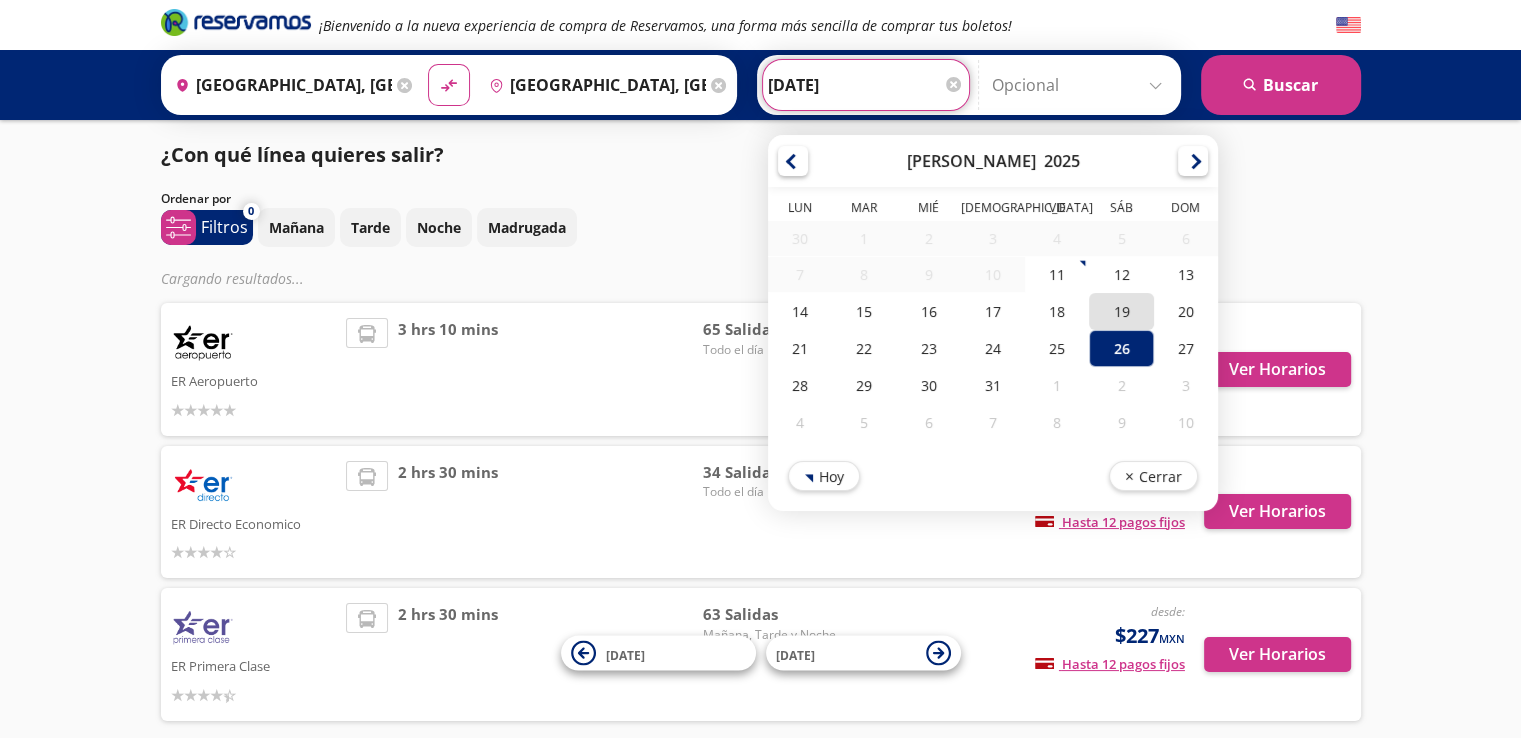 click on "19" at bounding box center (1121, 311) 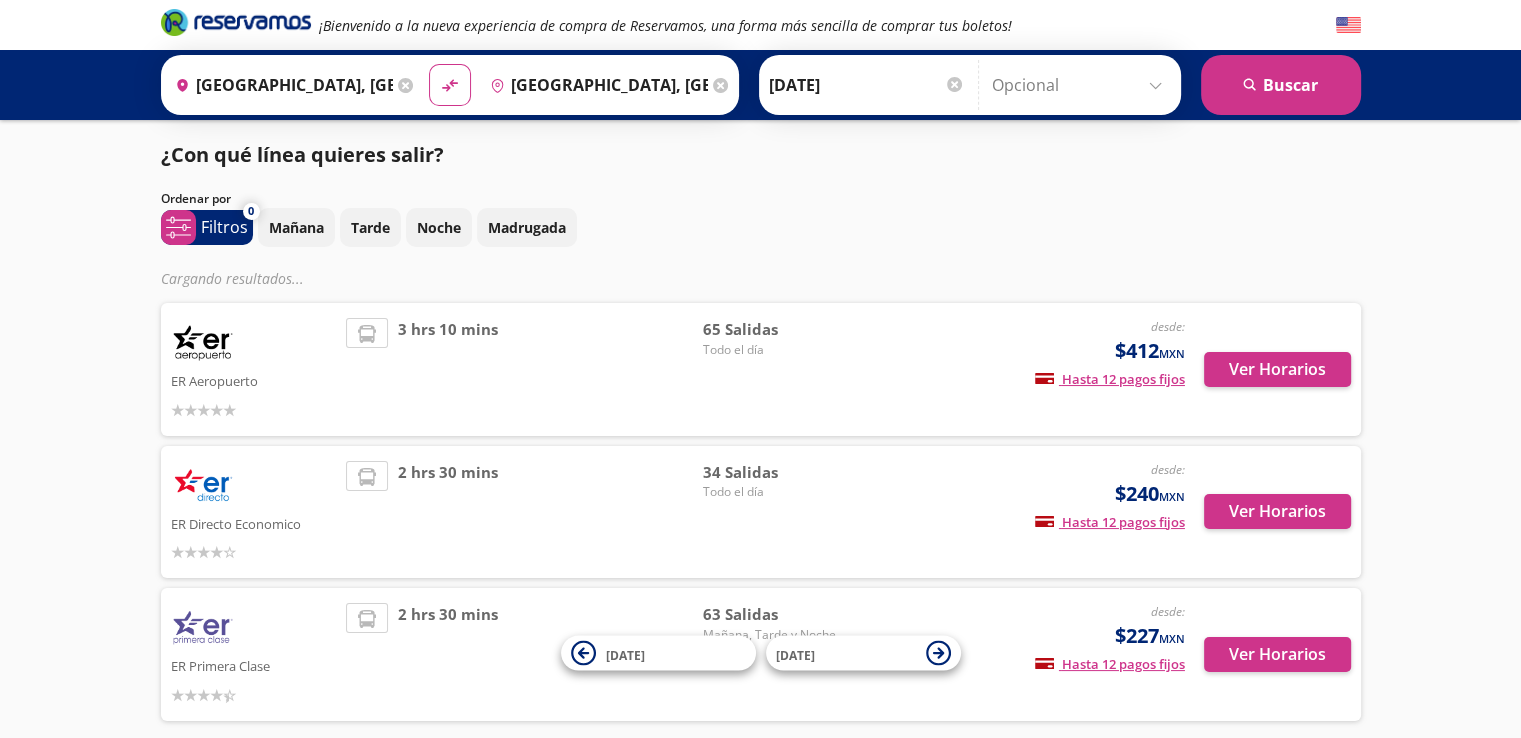 click on "[DATE]" at bounding box center (867, 85) 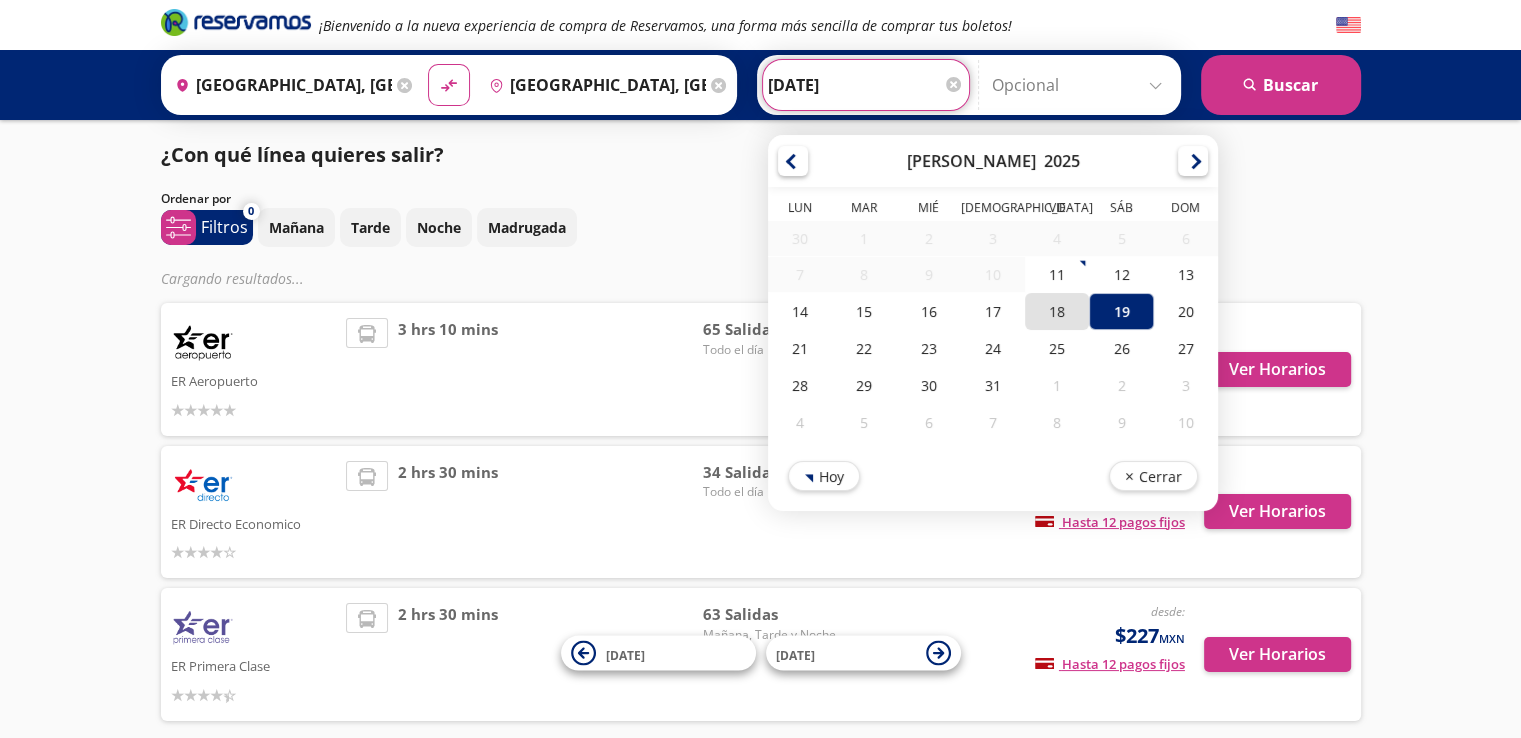 click on "18" at bounding box center [1057, 311] 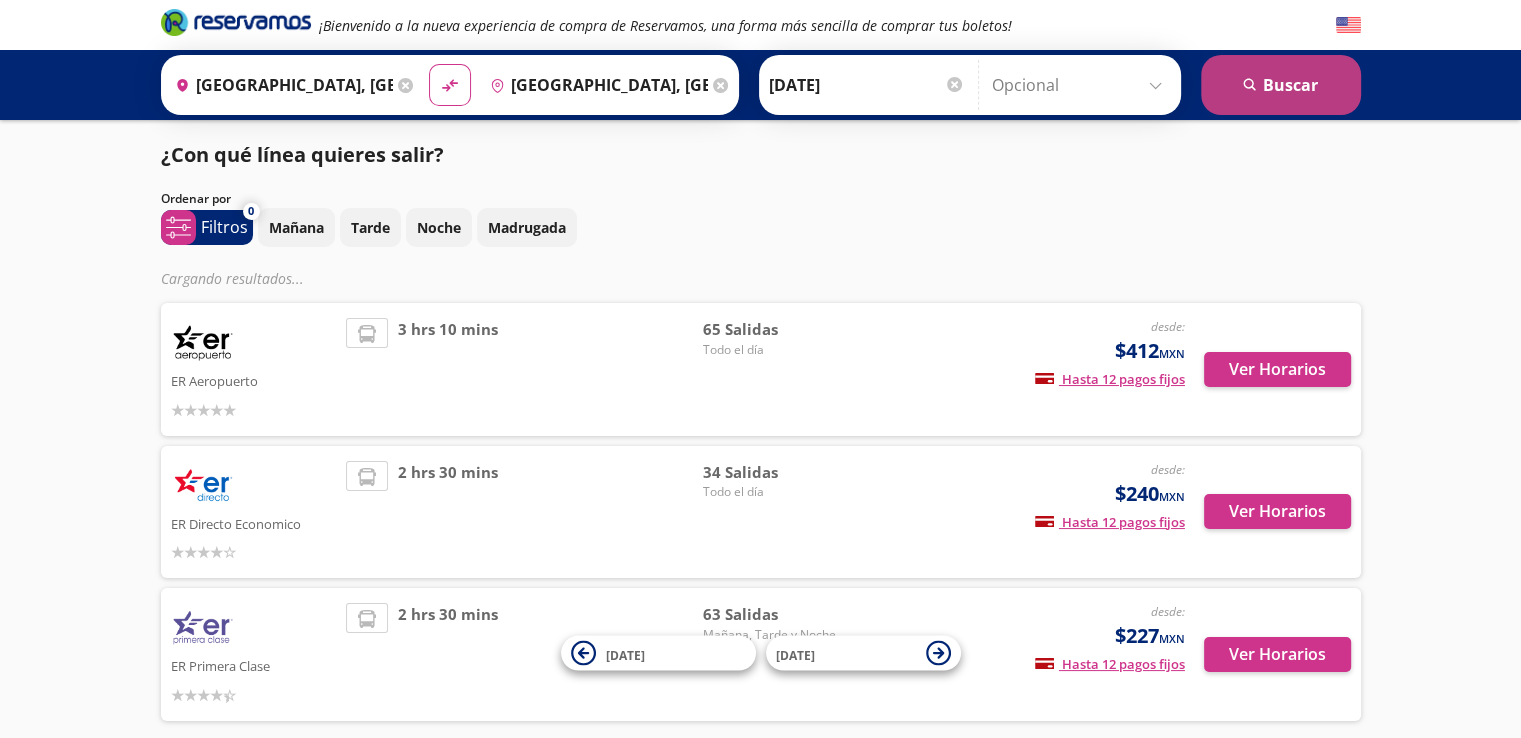 click on "search
[GEOGRAPHIC_DATA]" at bounding box center [1281, 85] 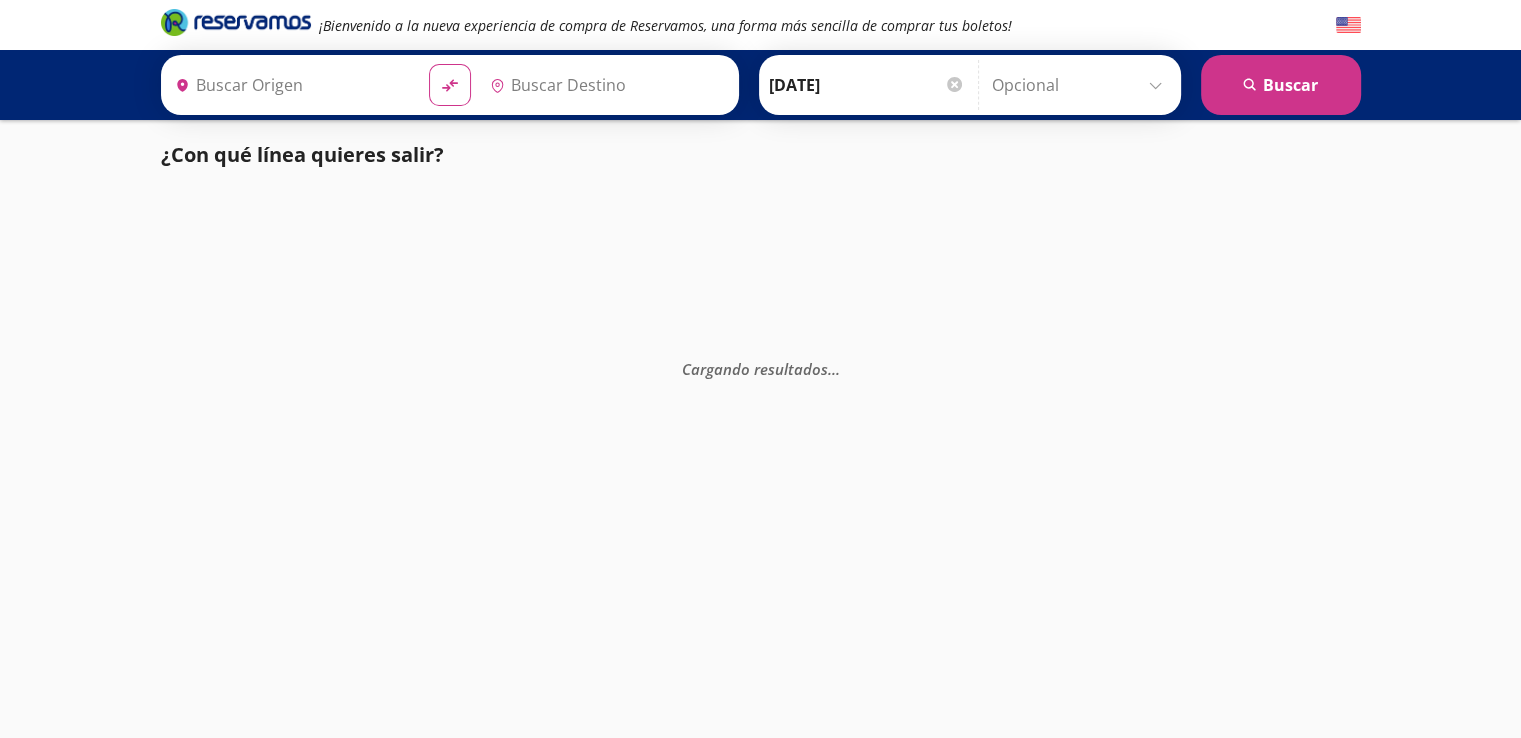 type on "[GEOGRAPHIC_DATA], [GEOGRAPHIC_DATA]" 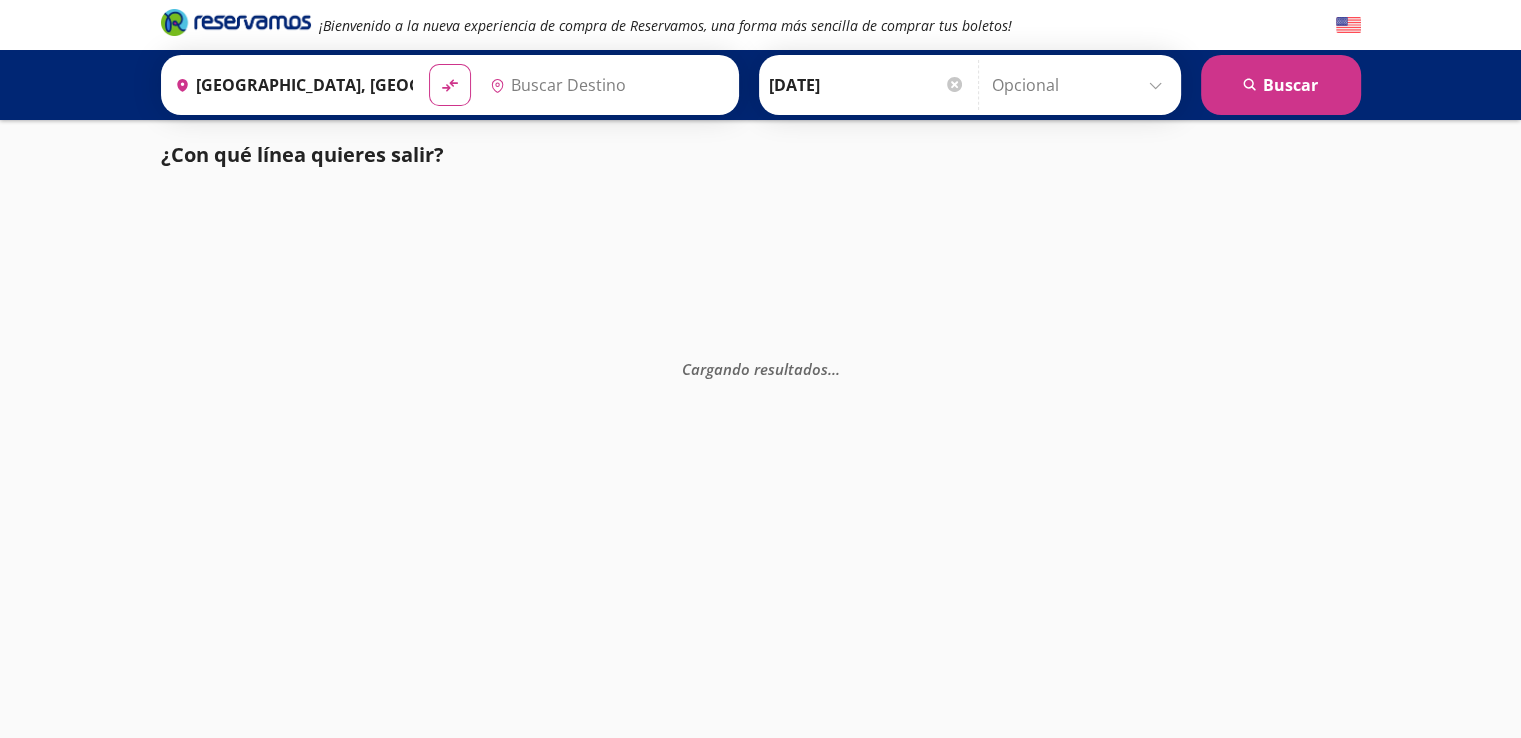 type on "[GEOGRAPHIC_DATA], [GEOGRAPHIC_DATA]" 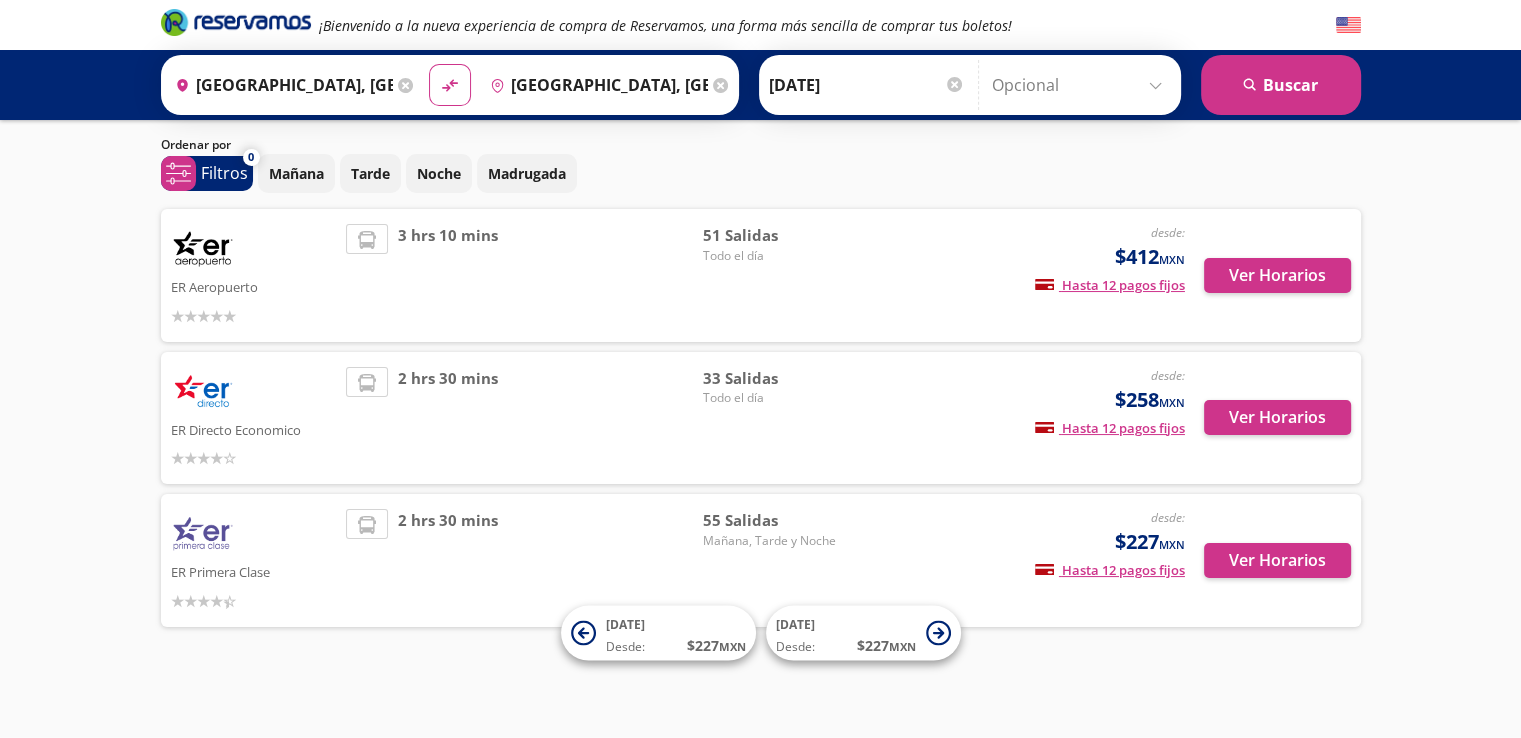 scroll, scrollTop: 53, scrollLeft: 0, axis: vertical 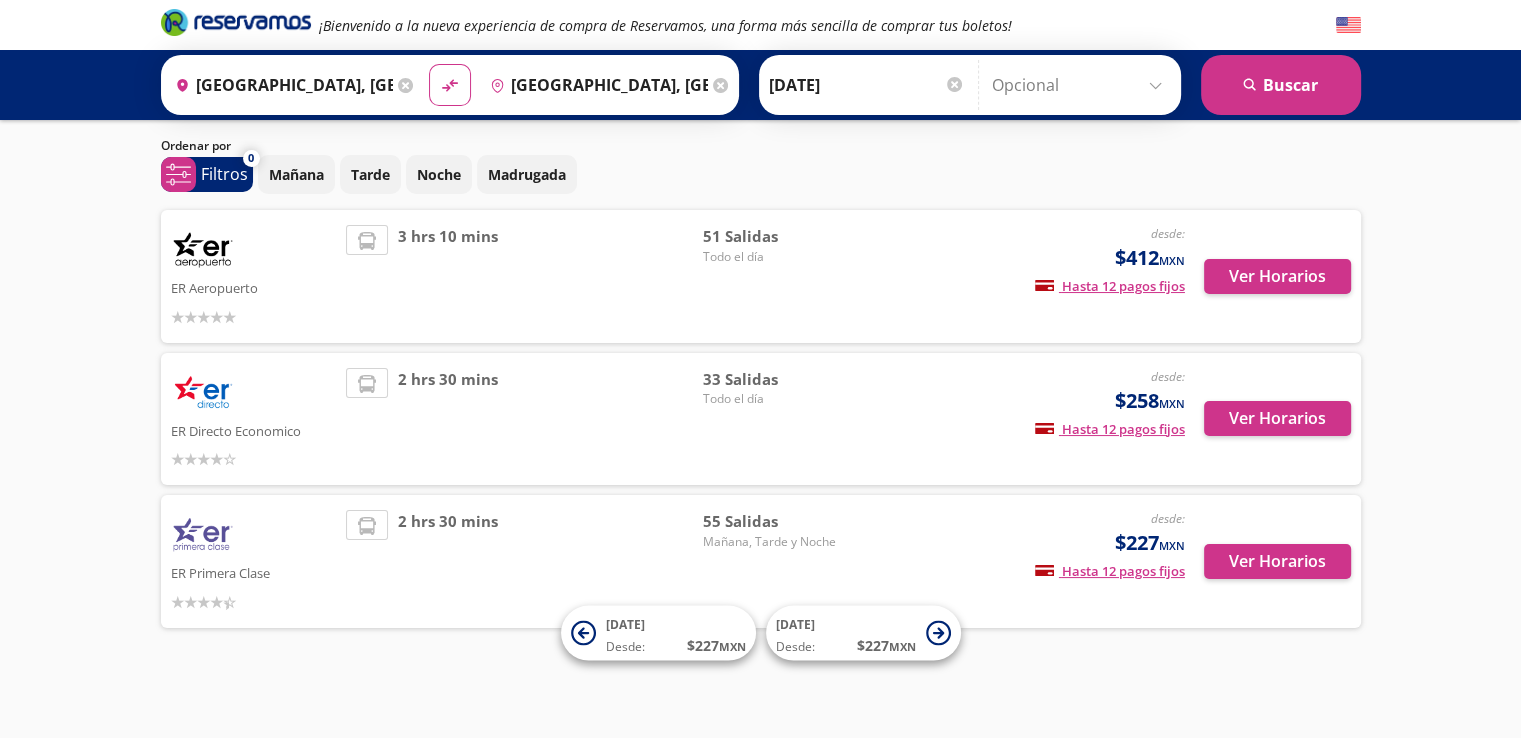 click on "[GEOGRAPHIC_DATA], [GEOGRAPHIC_DATA]" at bounding box center [280, 85] 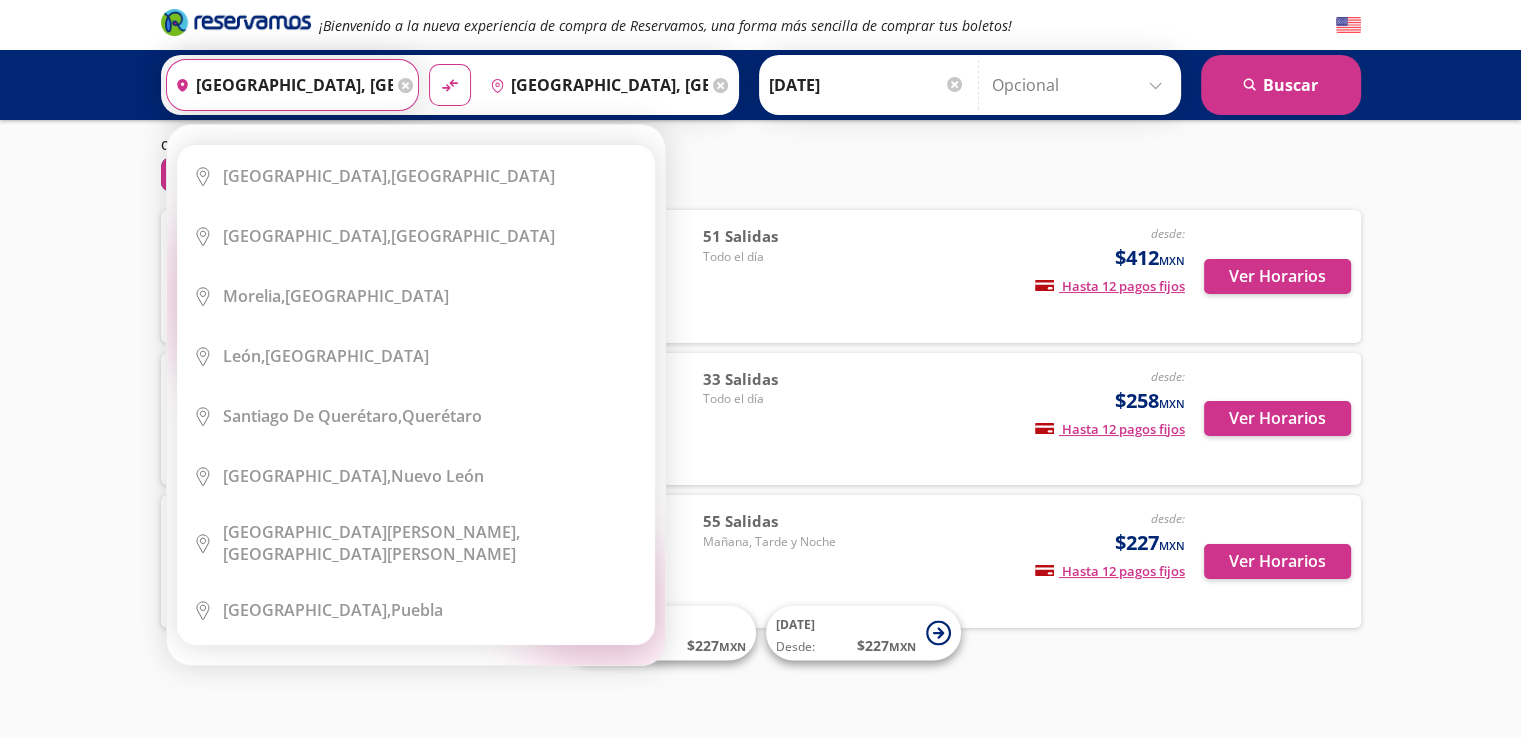 click on "[GEOGRAPHIC_DATA], [GEOGRAPHIC_DATA]" at bounding box center (280, 85) 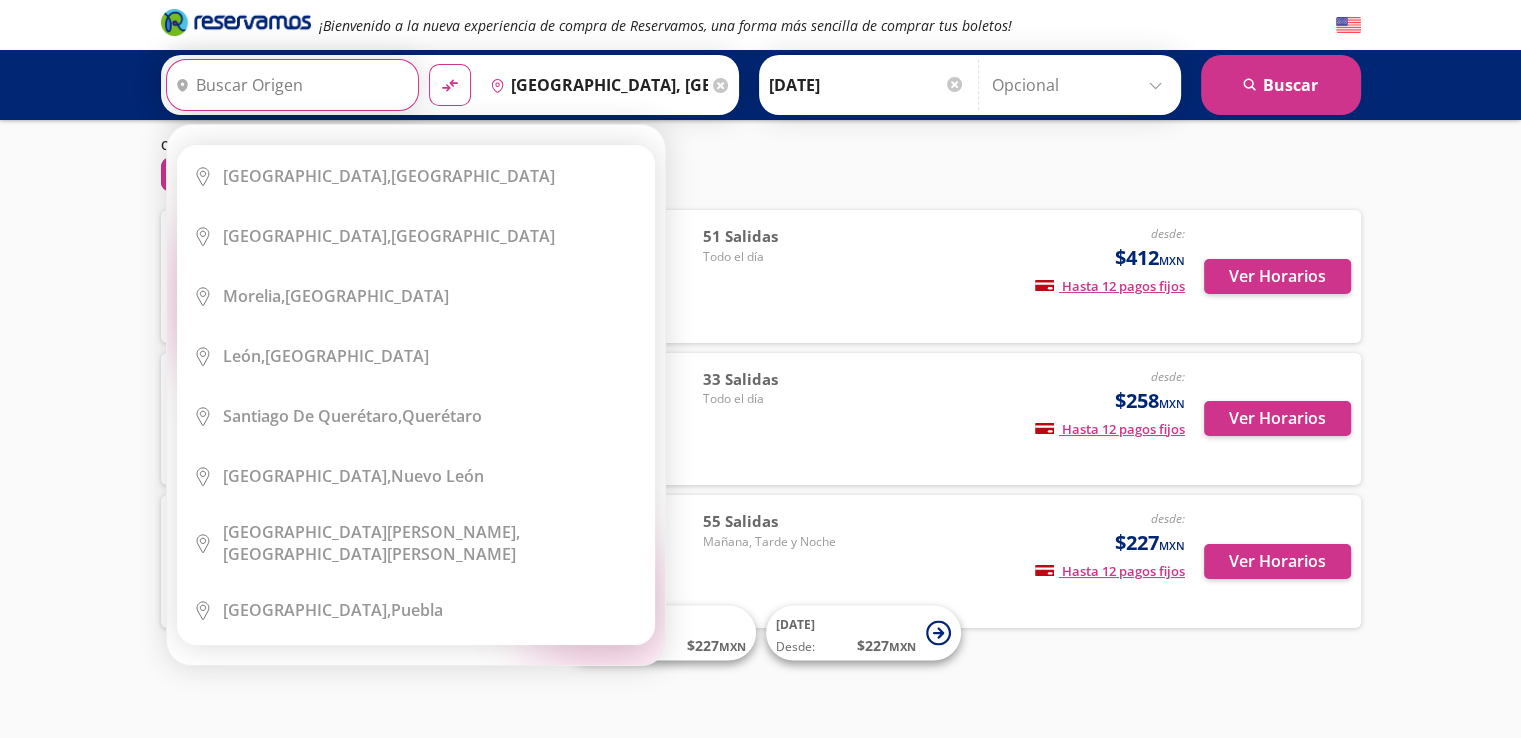 type 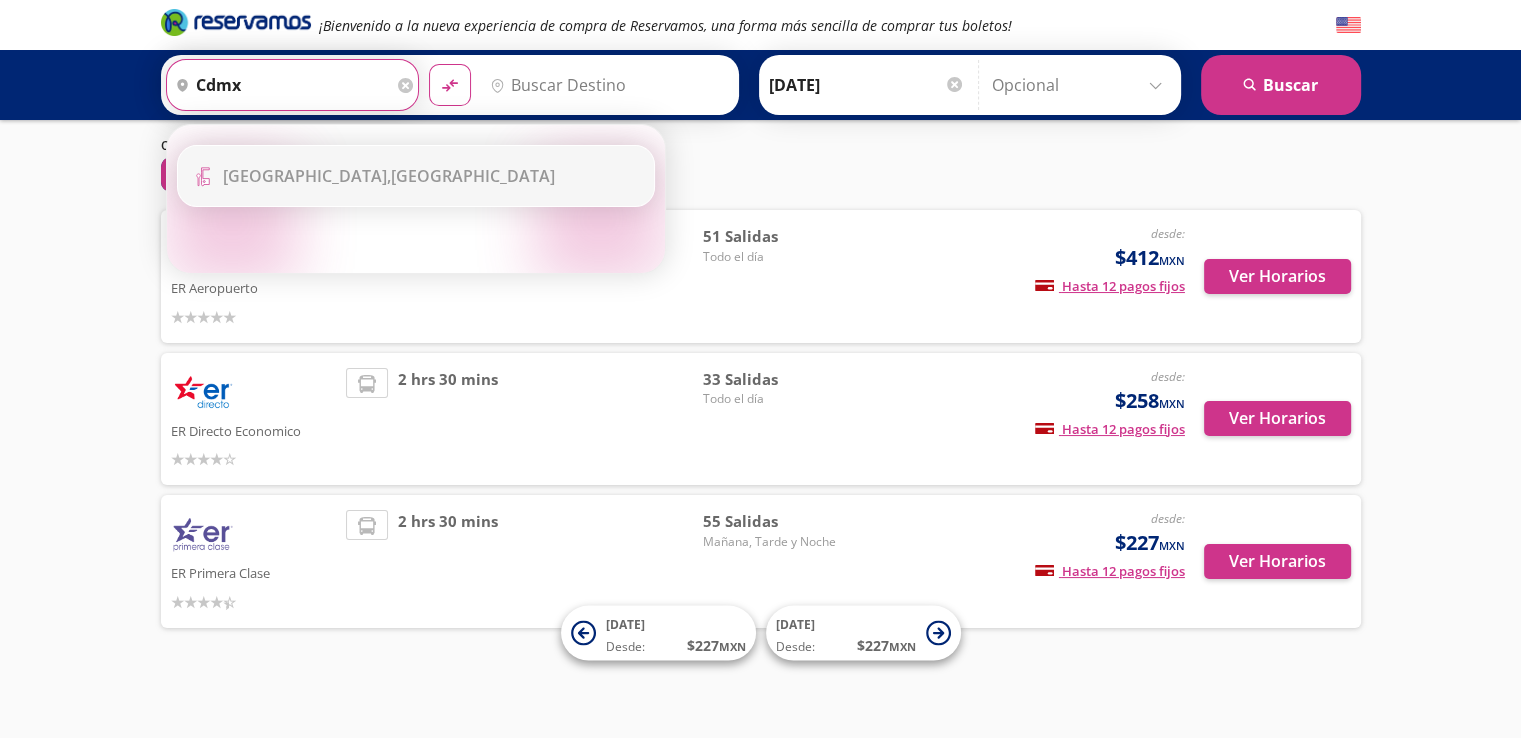 click on "[GEOGRAPHIC_DATA]," at bounding box center (307, 176) 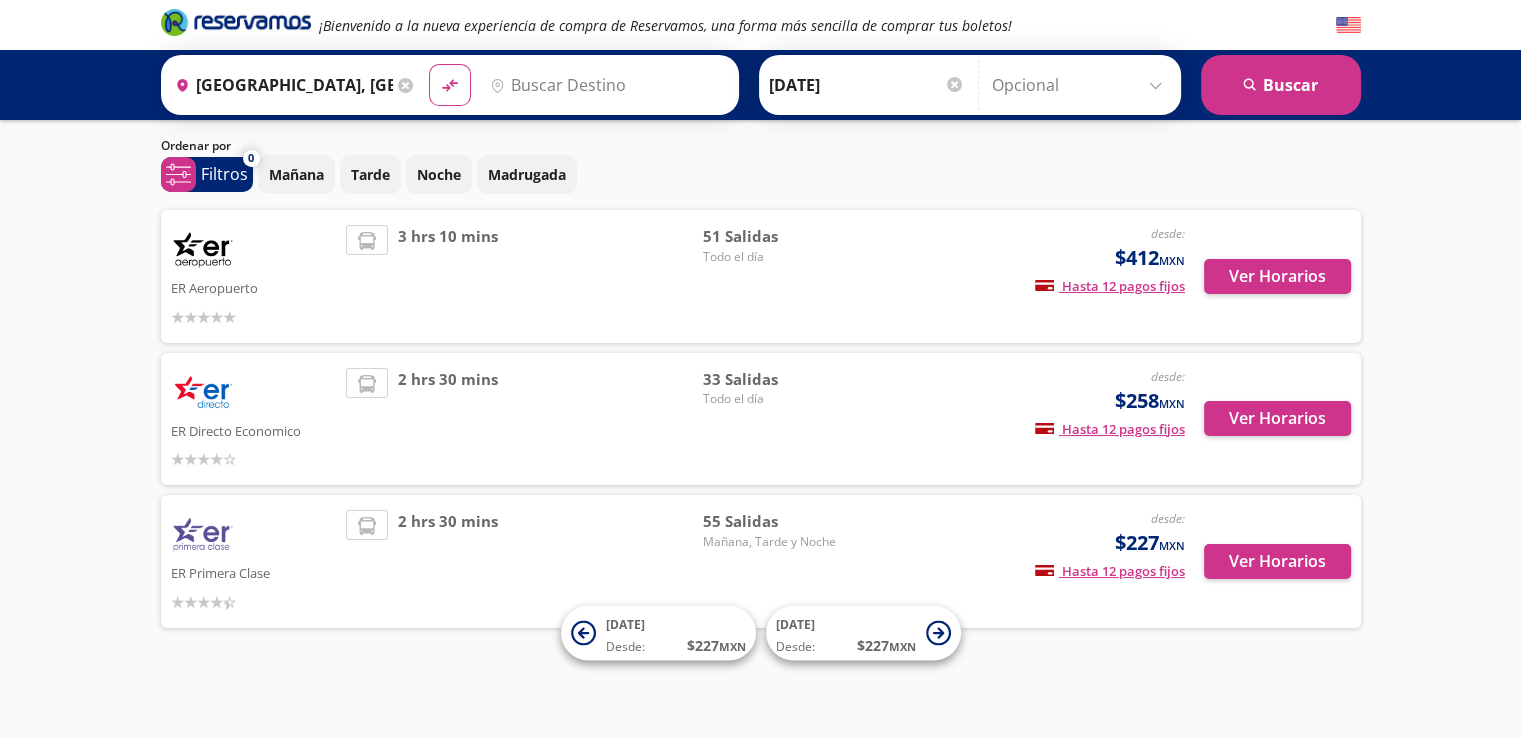 click on "Destino" at bounding box center [605, 85] 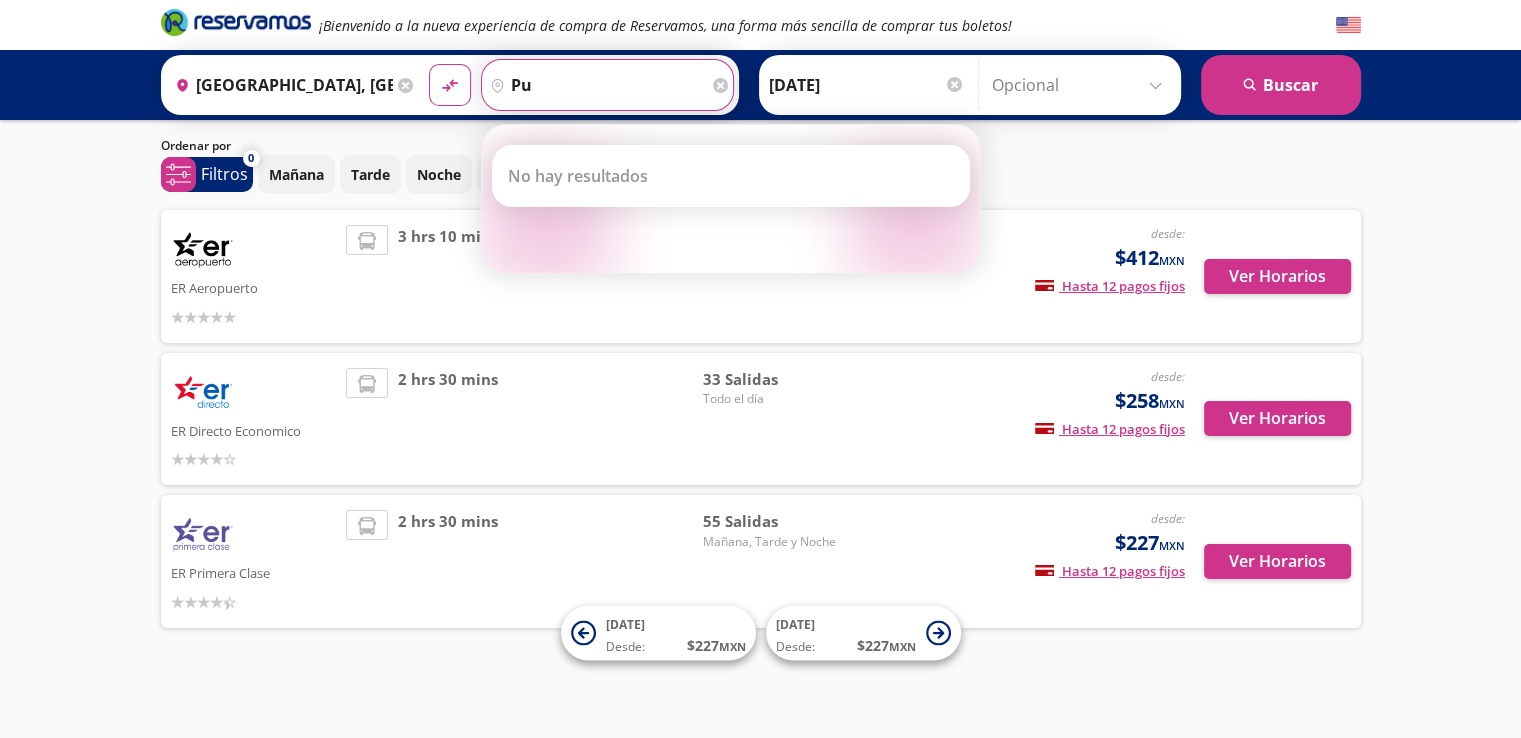 type on "p" 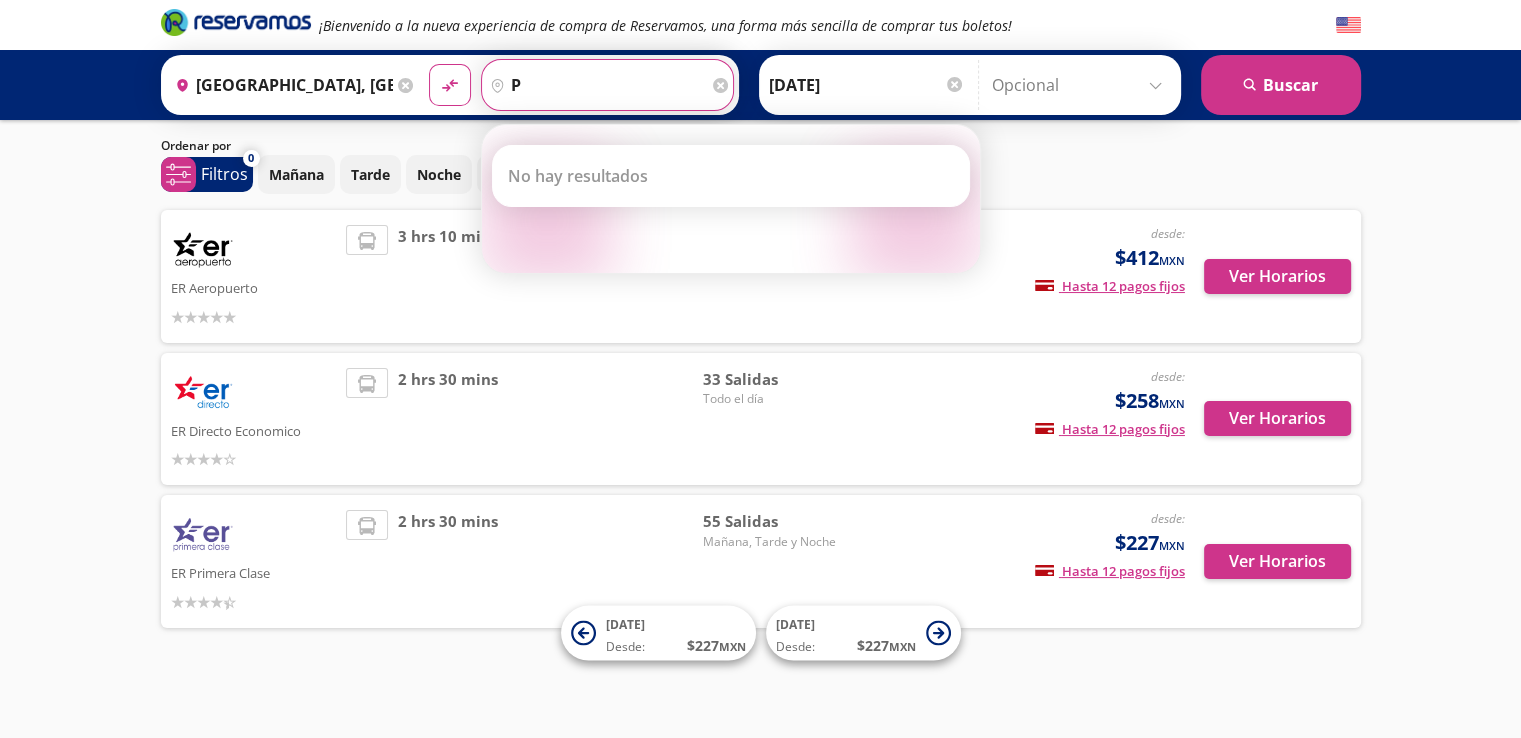 type 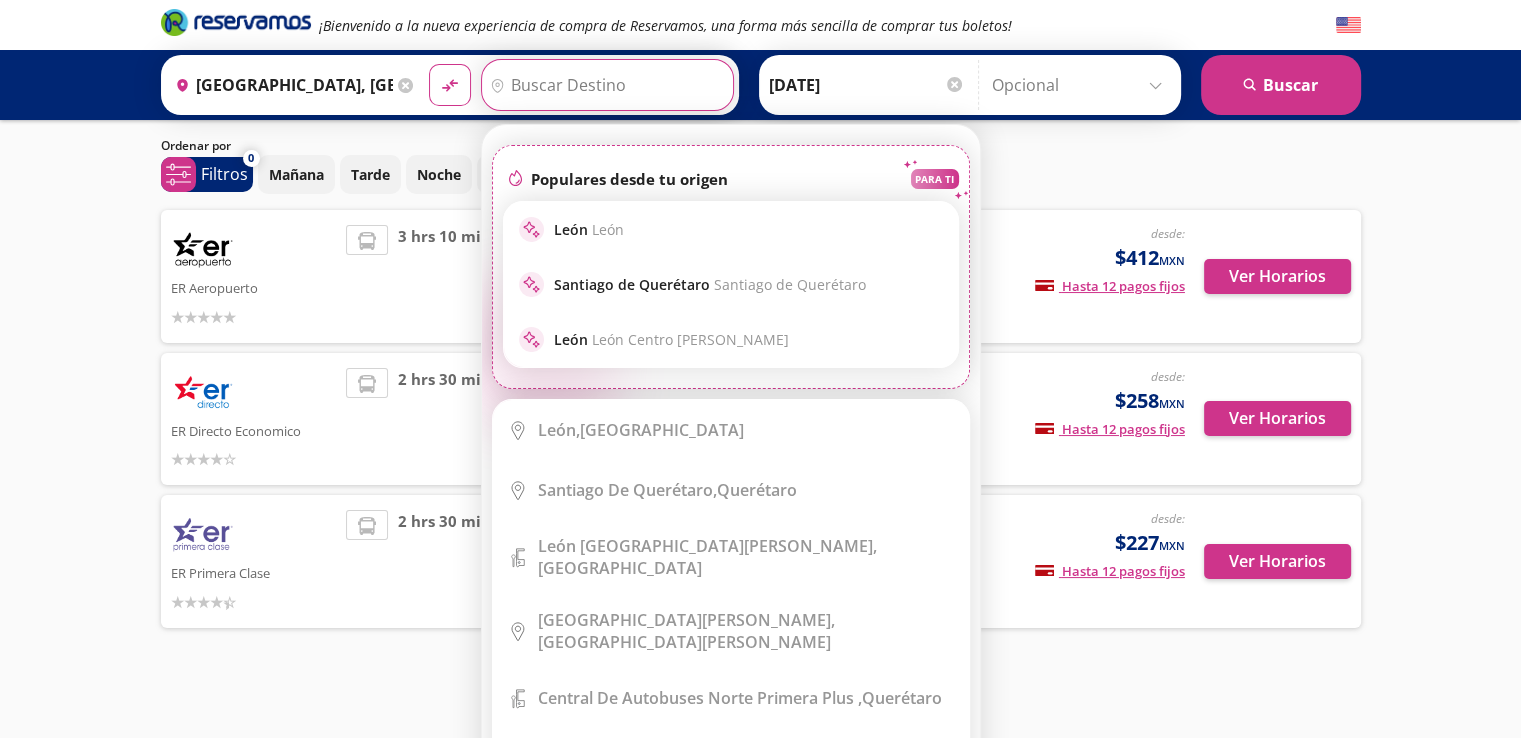 click on "Origen
heroicons:map-pin-20-solid
[GEOGRAPHIC_DATA], [GEOGRAPHIC_DATA]
Destino
pin-outline
Elige tu destino
Close
Destino
pin-outline" at bounding box center [450, 85] 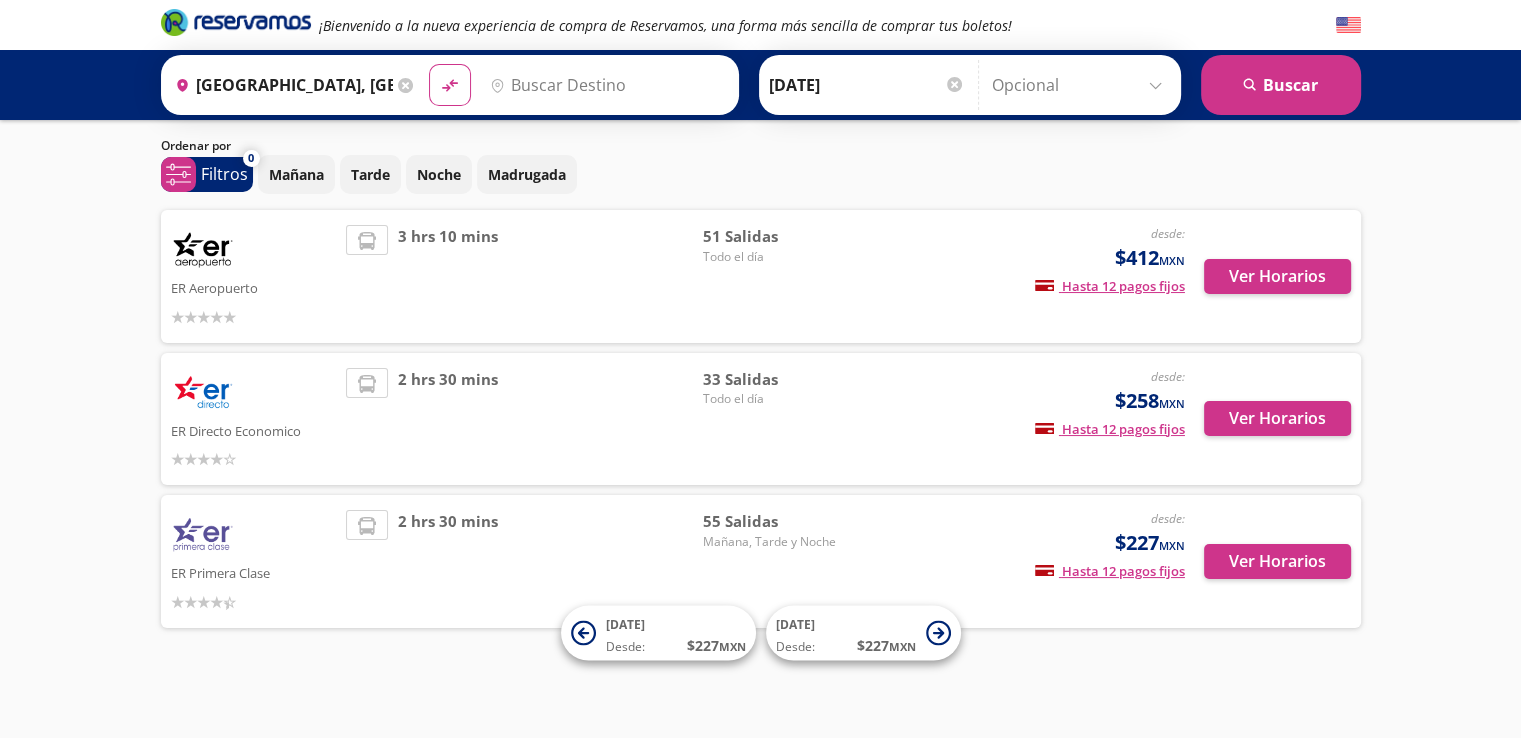 click on "[GEOGRAPHIC_DATA], [GEOGRAPHIC_DATA]" at bounding box center (280, 85) 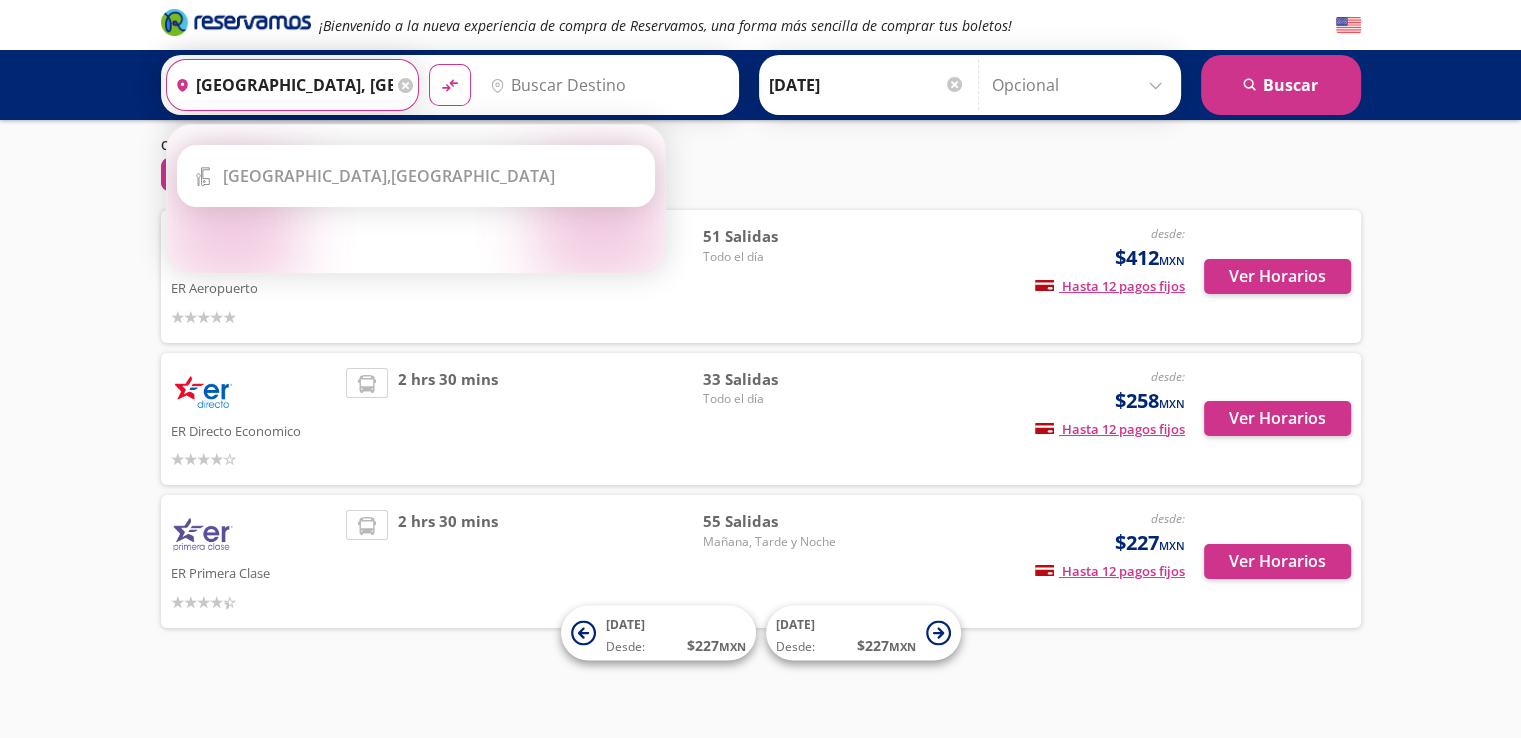 click 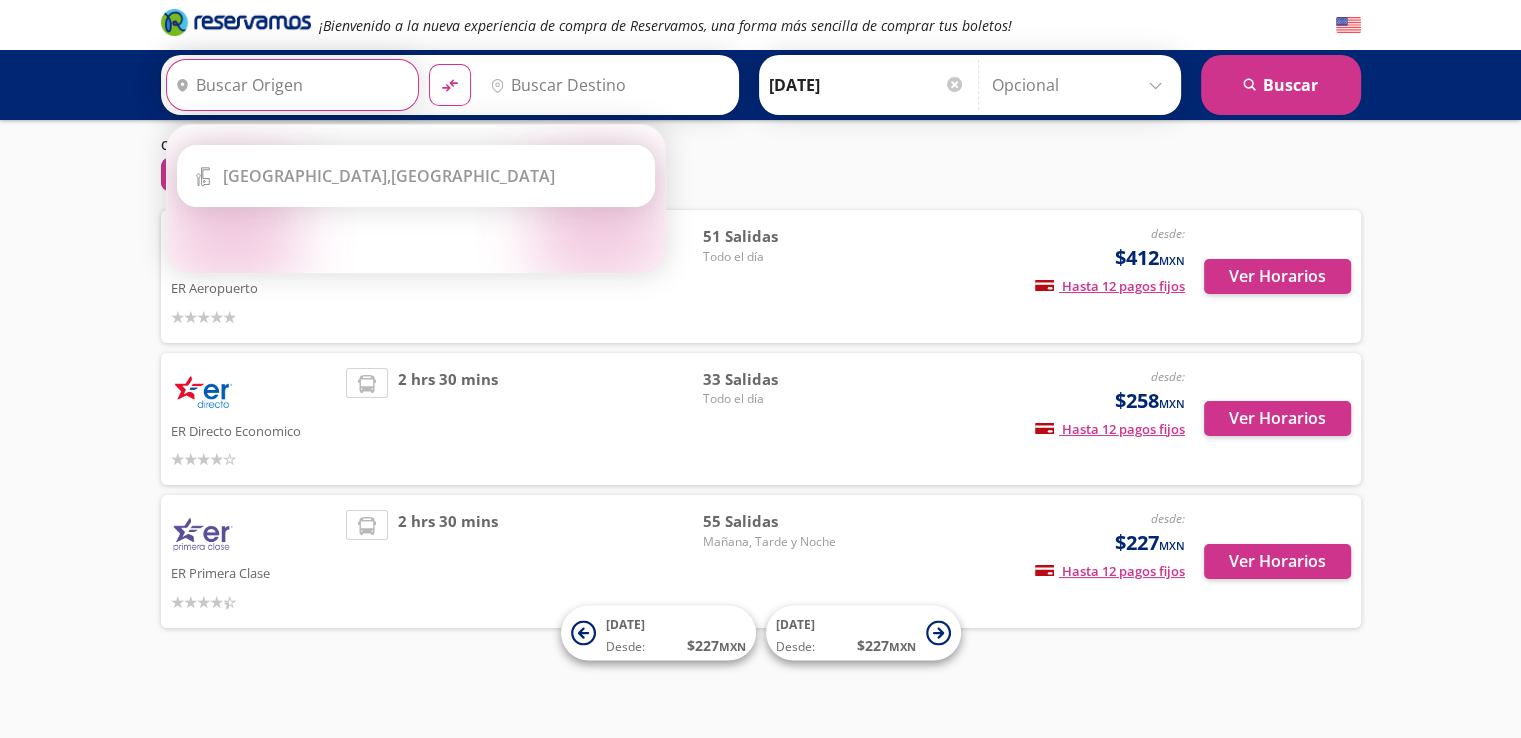 click on "Mañana Tarde Noche Madrugada" at bounding box center (809, 174) 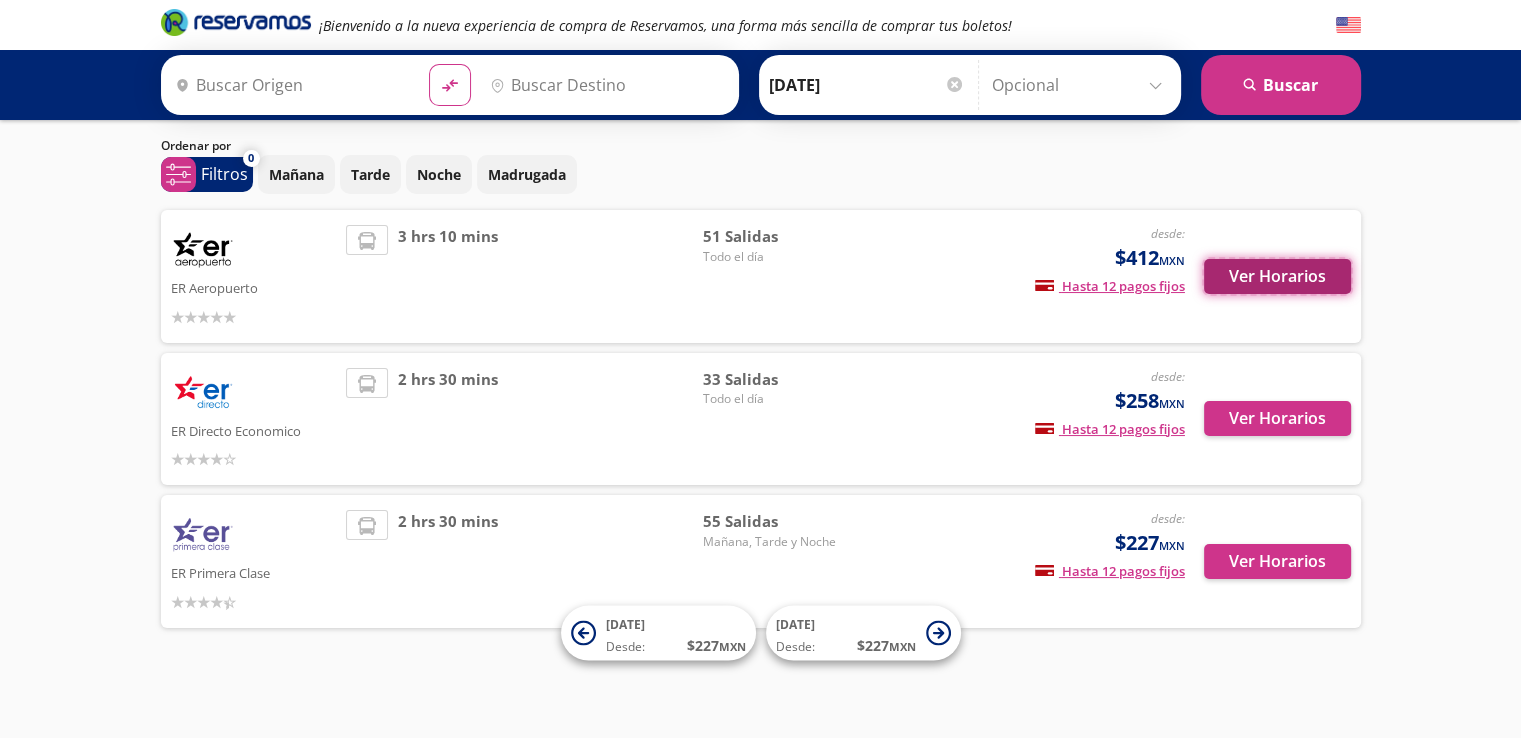 click on "Ver Horarios" at bounding box center [1277, 276] 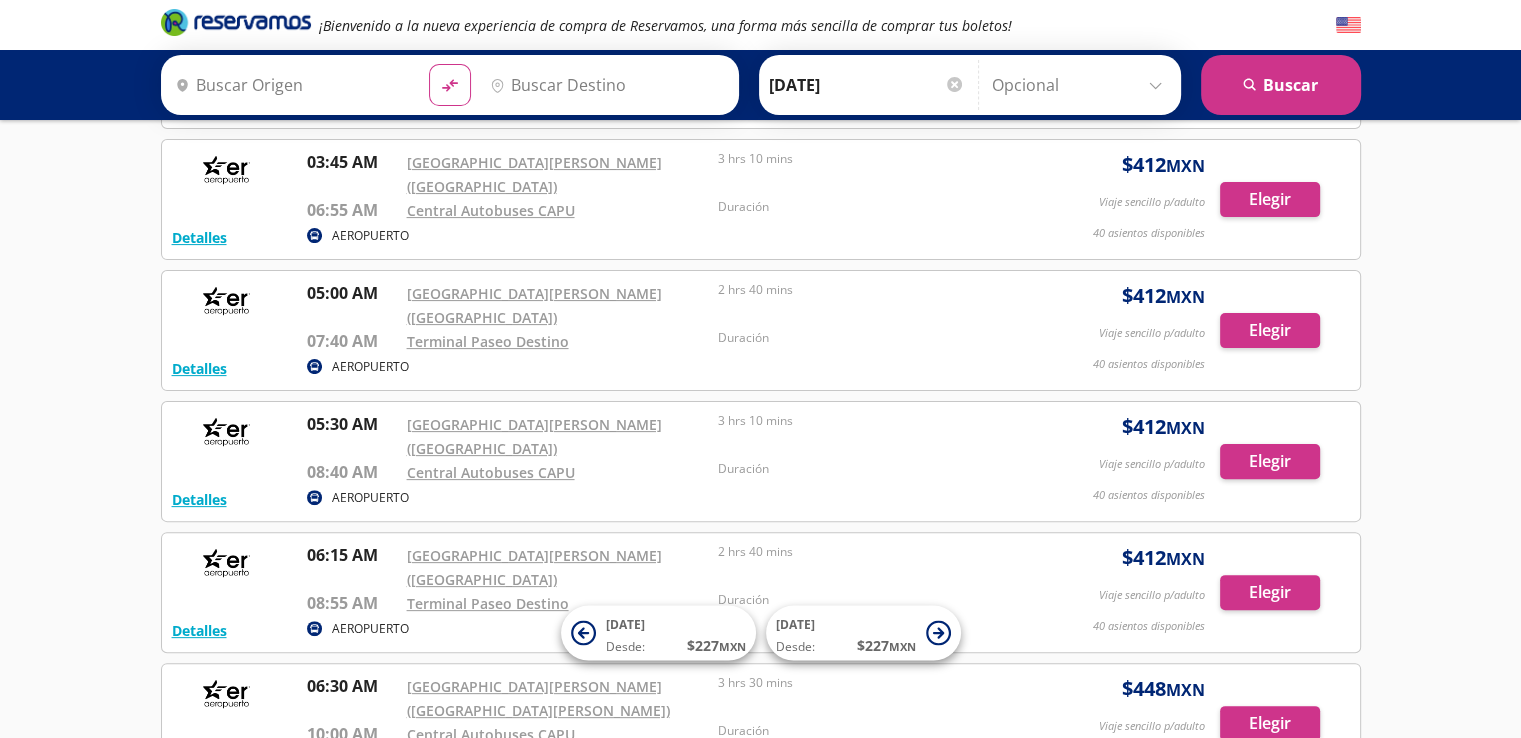 scroll, scrollTop: 772, scrollLeft: 0, axis: vertical 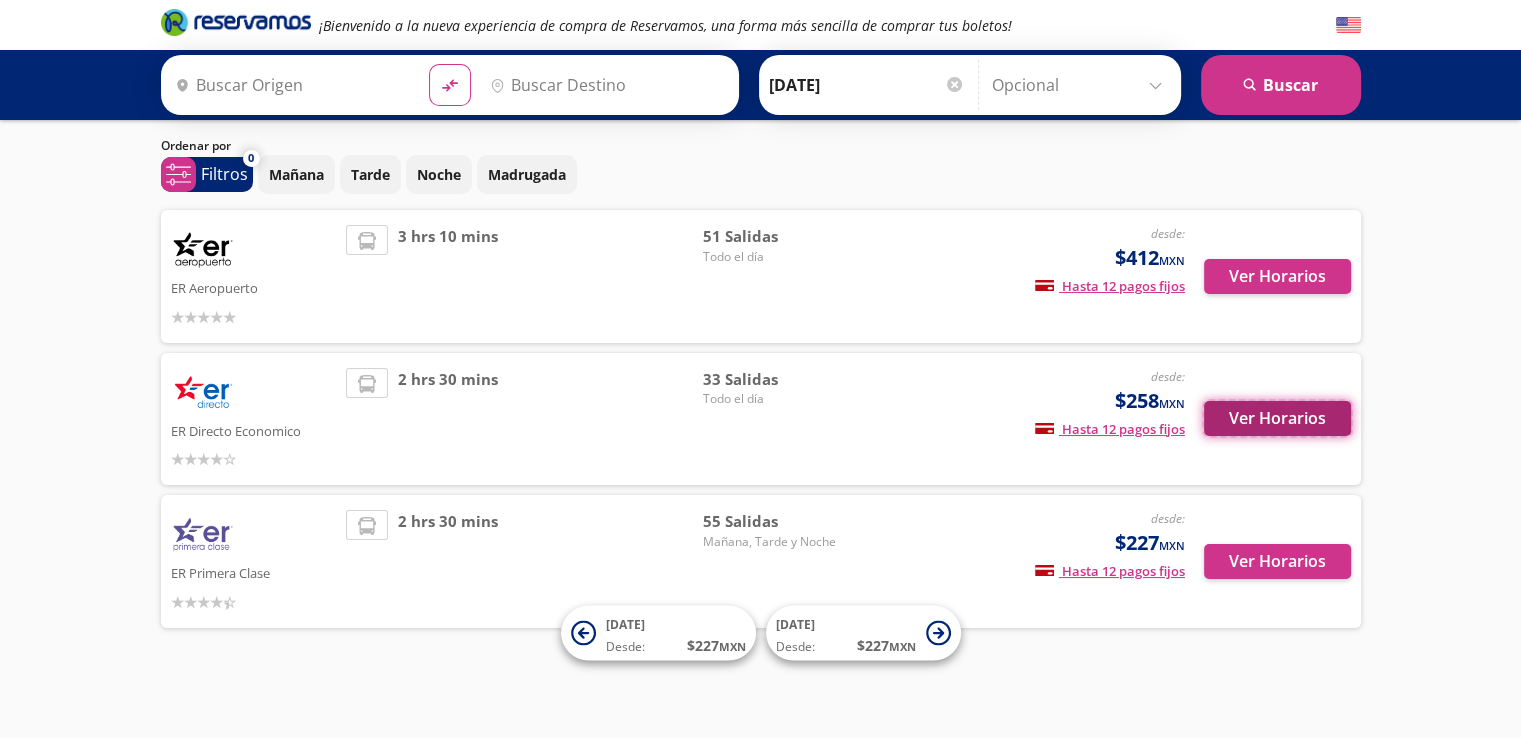 click on "Ver Horarios" at bounding box center [1277, 418] 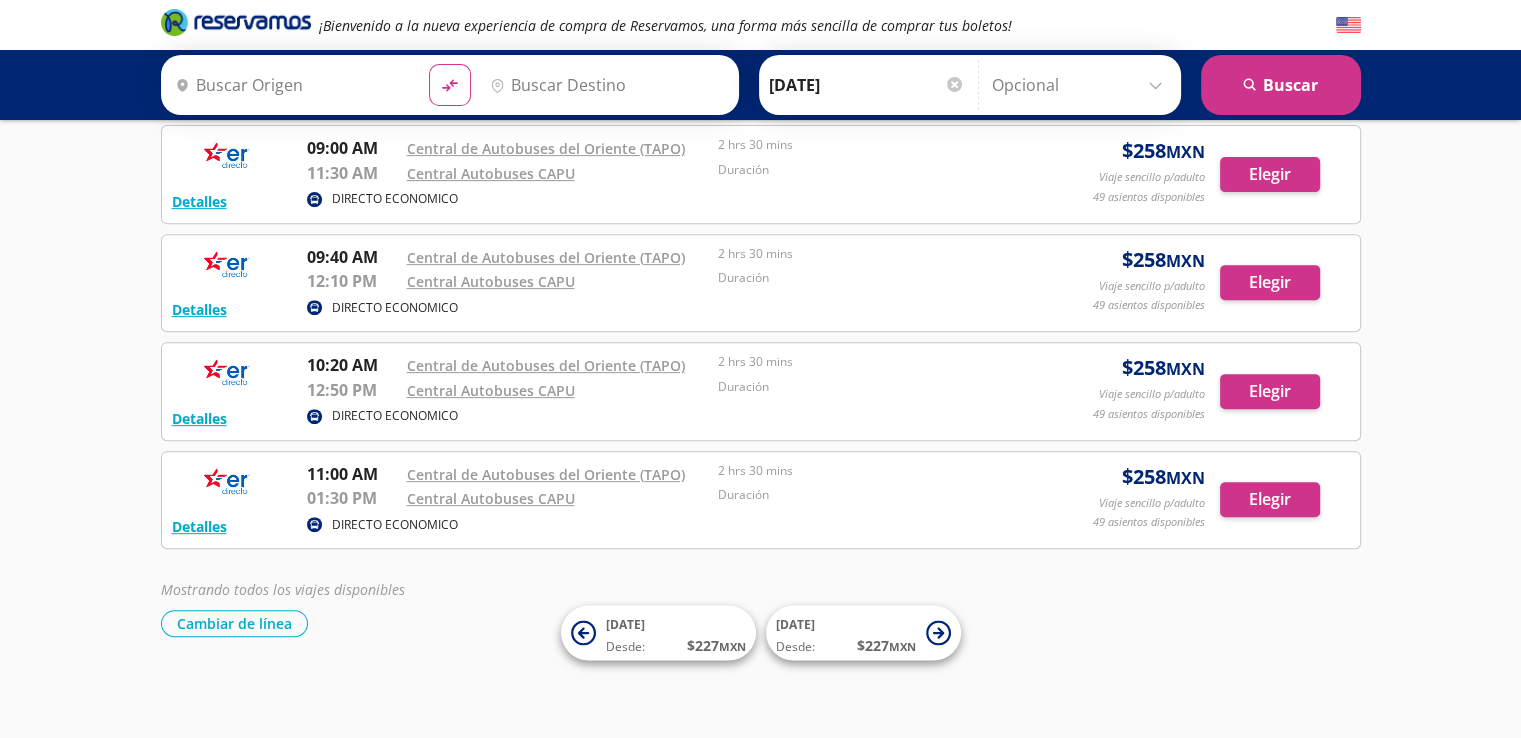 scroll, scrollTop: 0, scrollLeft: 0, axis: both 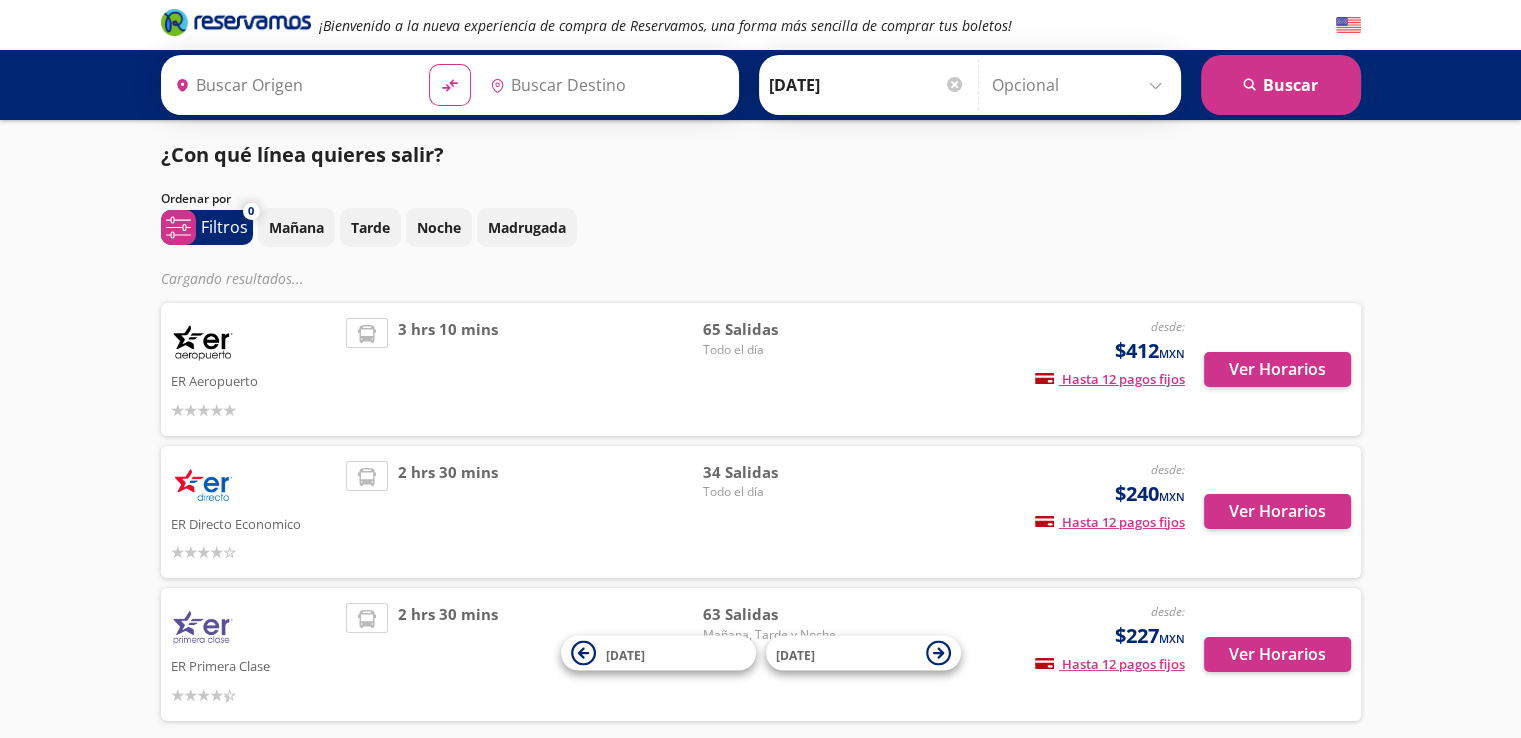 type on "[GEOGRAPHIC_DATA], [GEOGRAPHIC_DATA]" 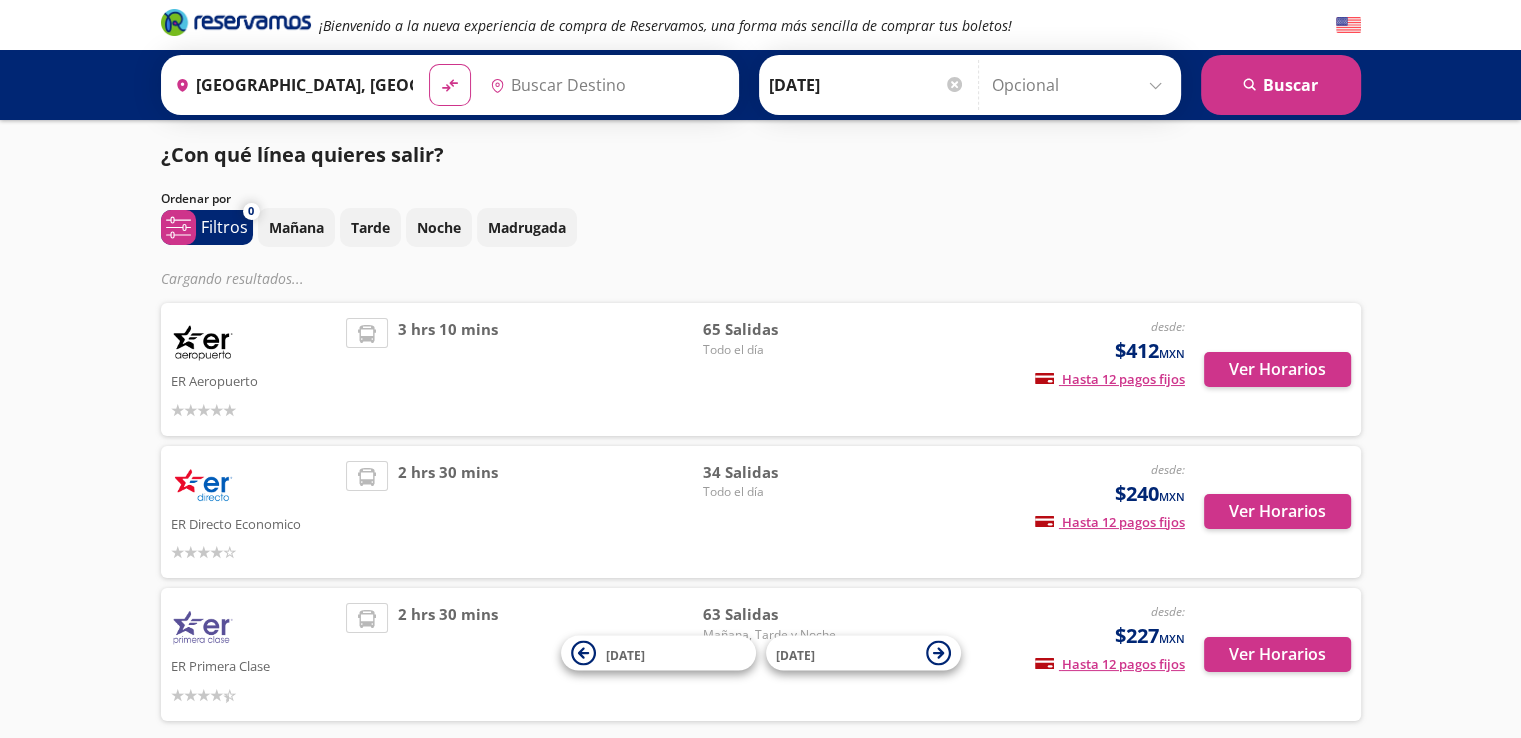 type on "[GEOGRAPHIC_DATA], [GEOGRAPHIC_DATA]" 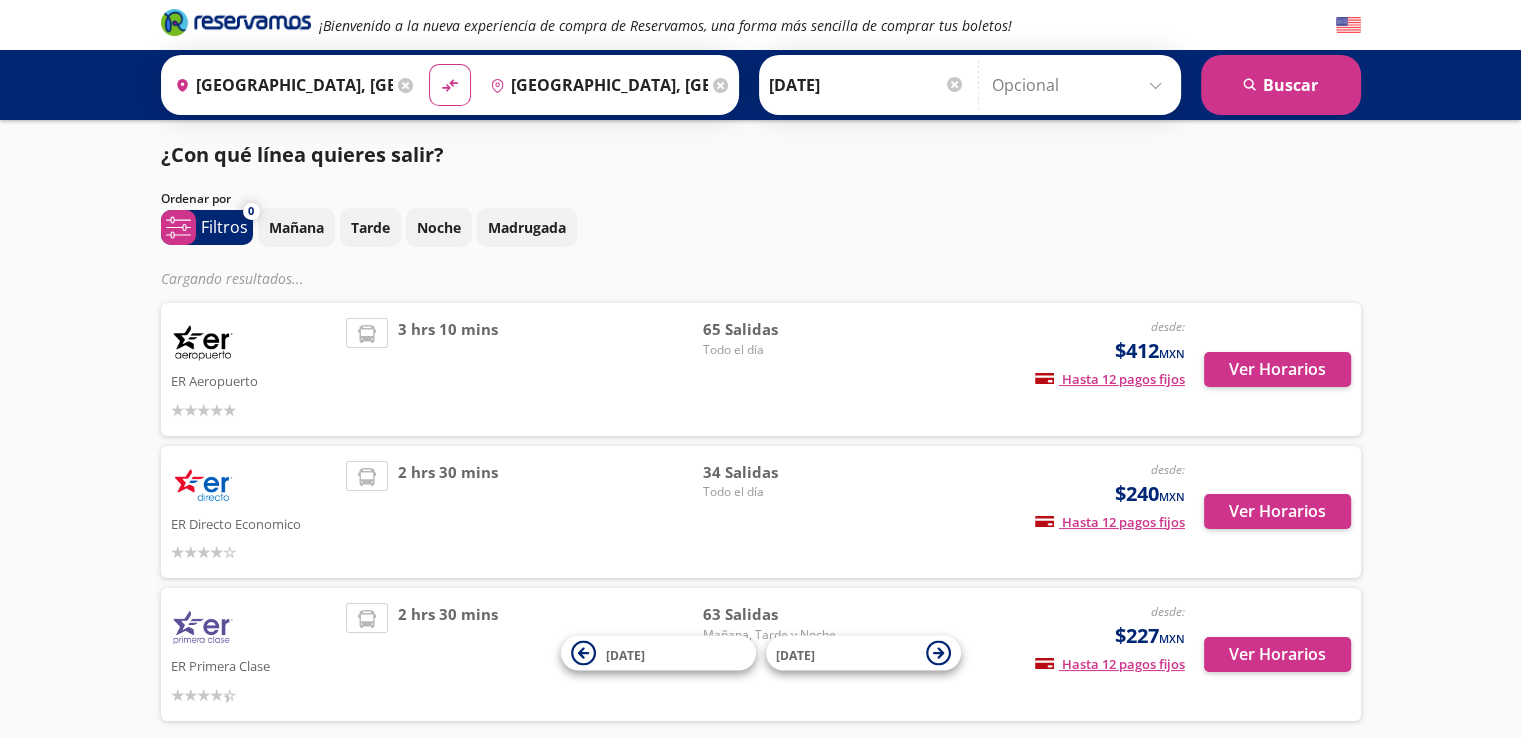 scroll, scrollTop: 93, scrollLeft: 0, axis: vertical 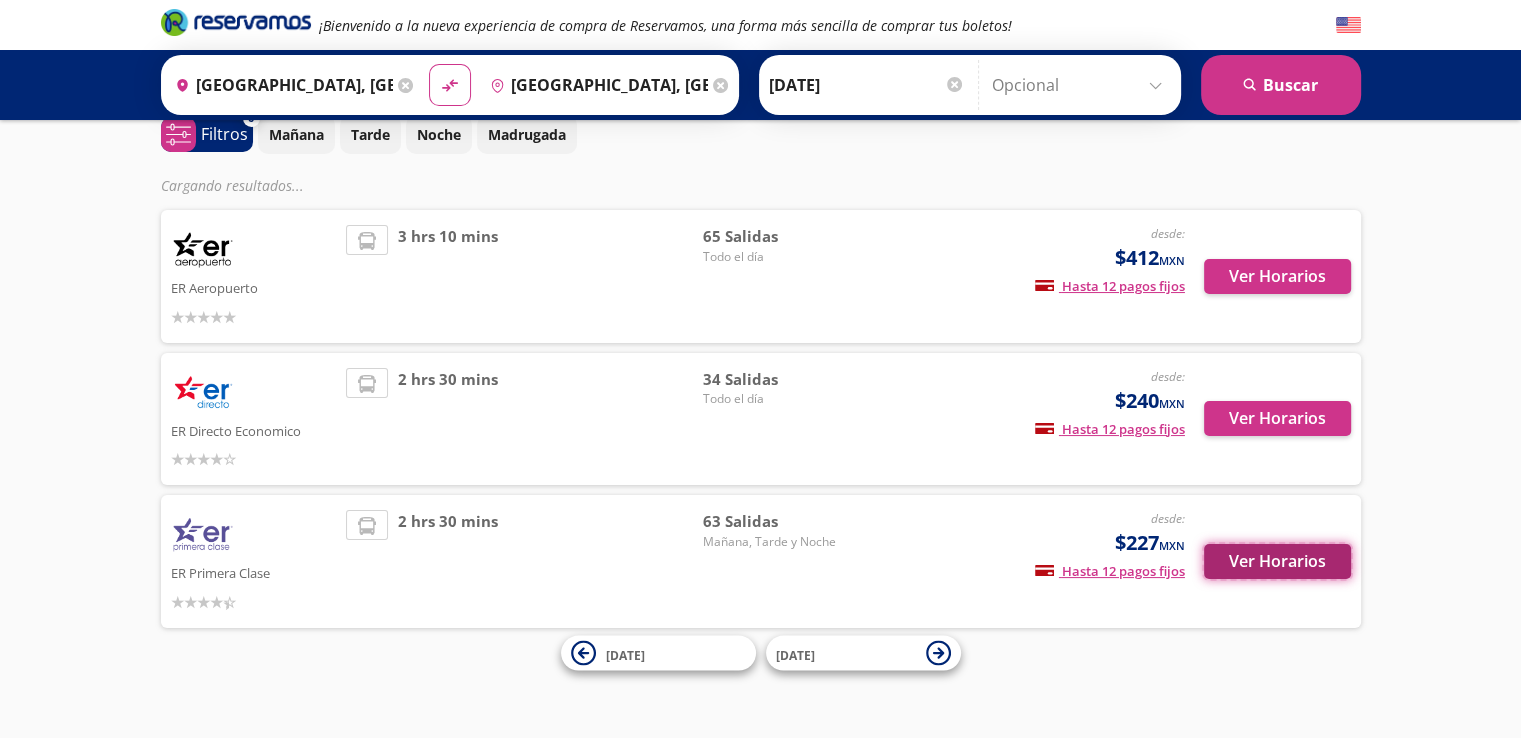 click on "Ver Horarios" at bounding box center (1277, 561) 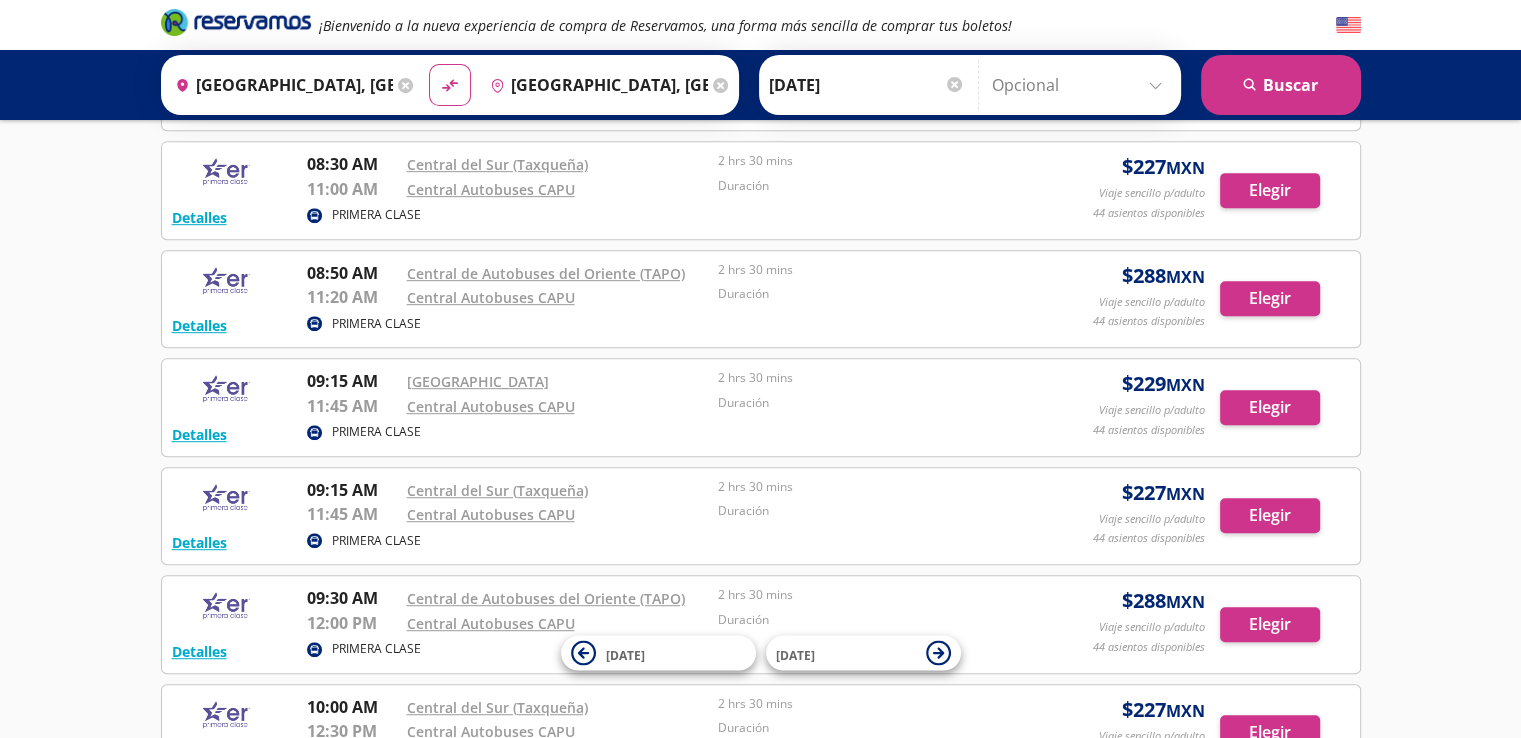 scroll, scrollTop: 1066, scrollLeft: 0, axis: vertical 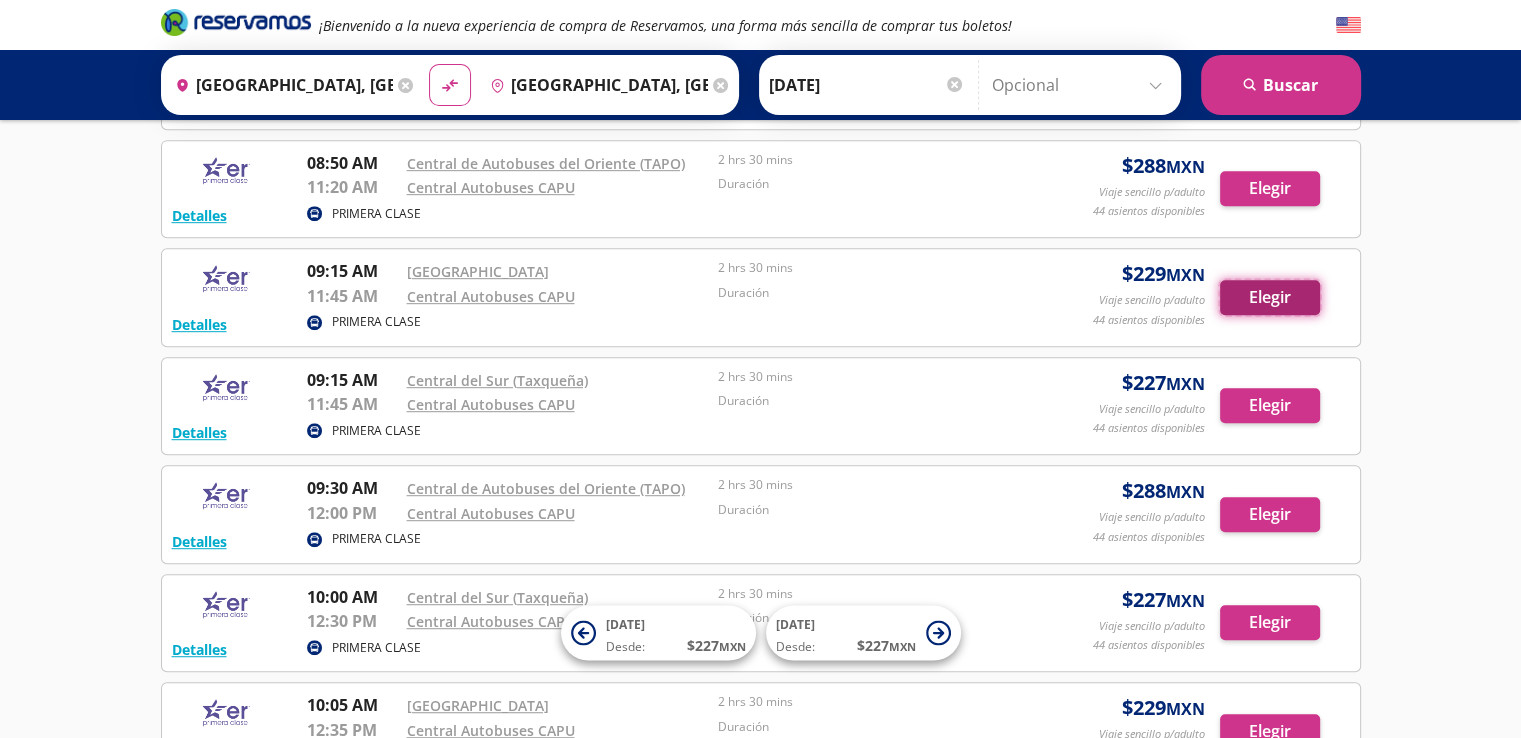 click on "Elegir" at bounding box center (1270, 297) 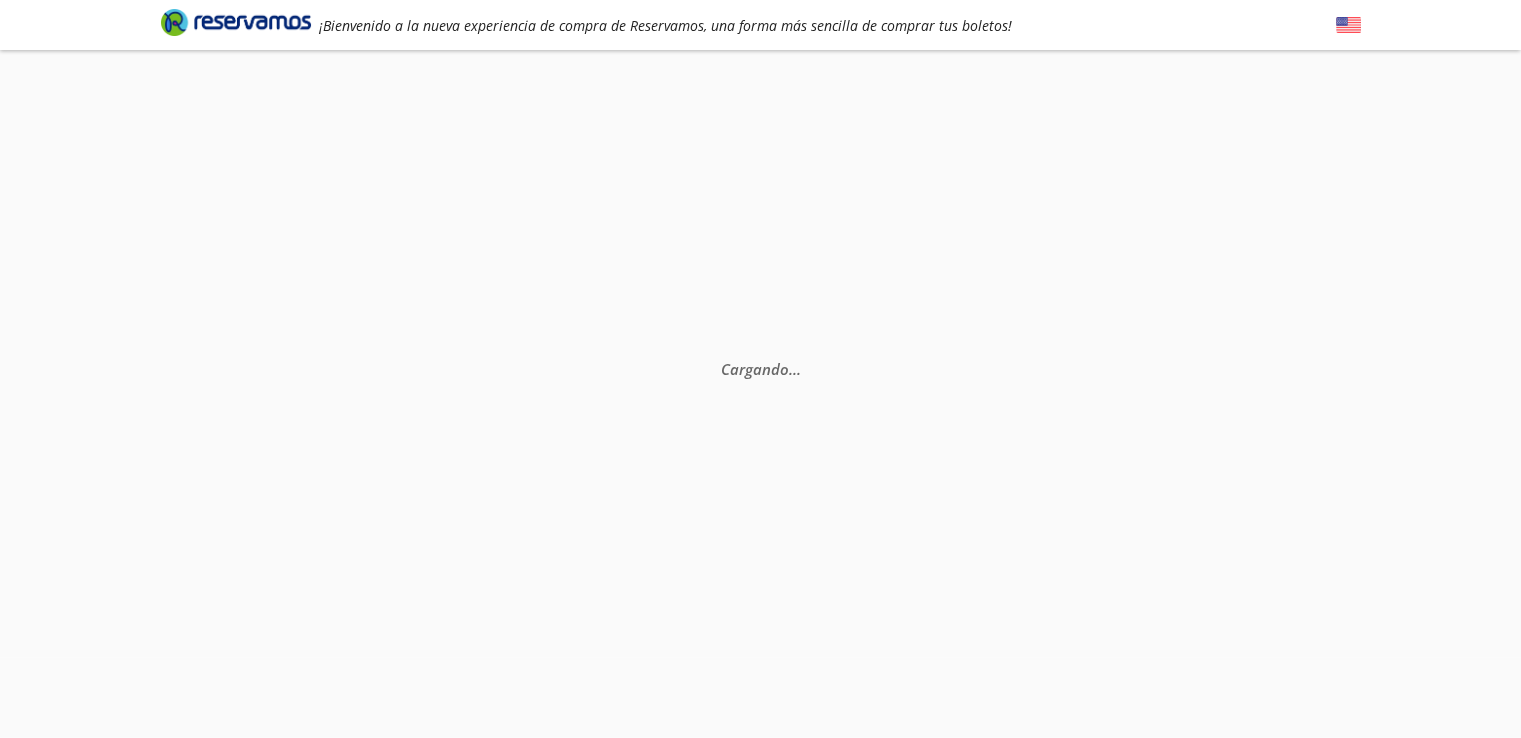 scroll, scrollTop: 0, scrollLeft: 0, axis: both 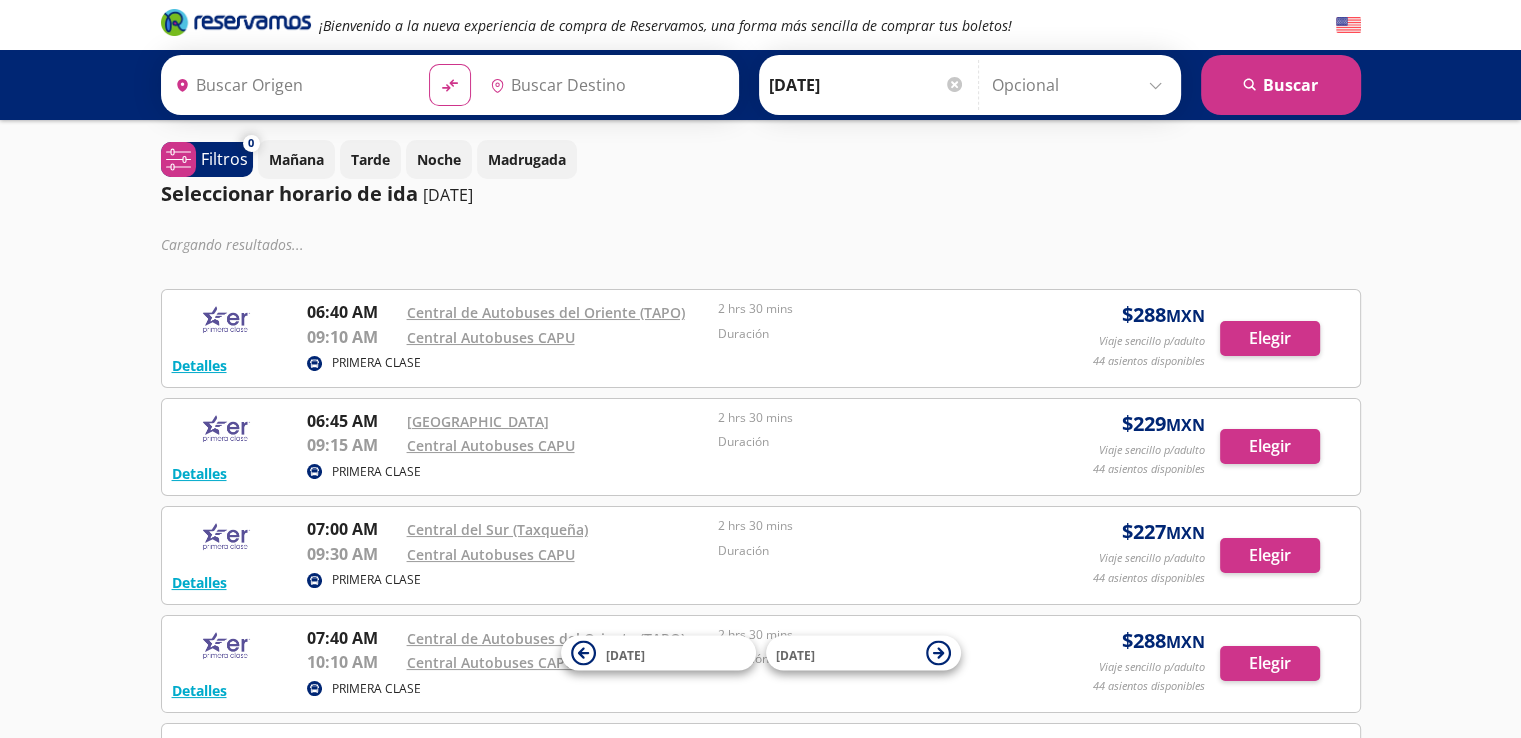 type on "[GEOGRAPHIC_DATA], [GEOGRAPHIC_DATA]" 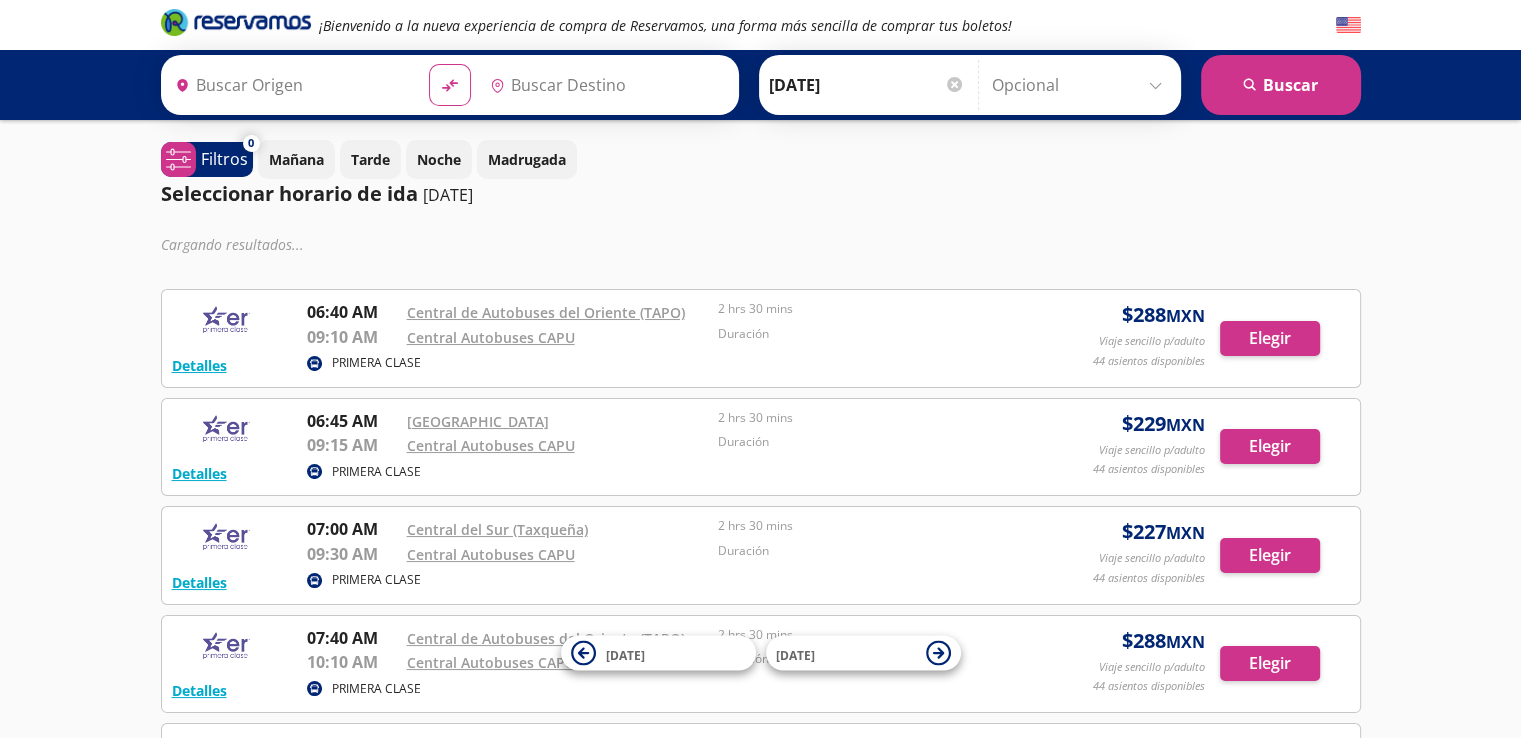 type on "[GEOGRAPHIC_DATA], [GEOGRAPHIC_DATA]" 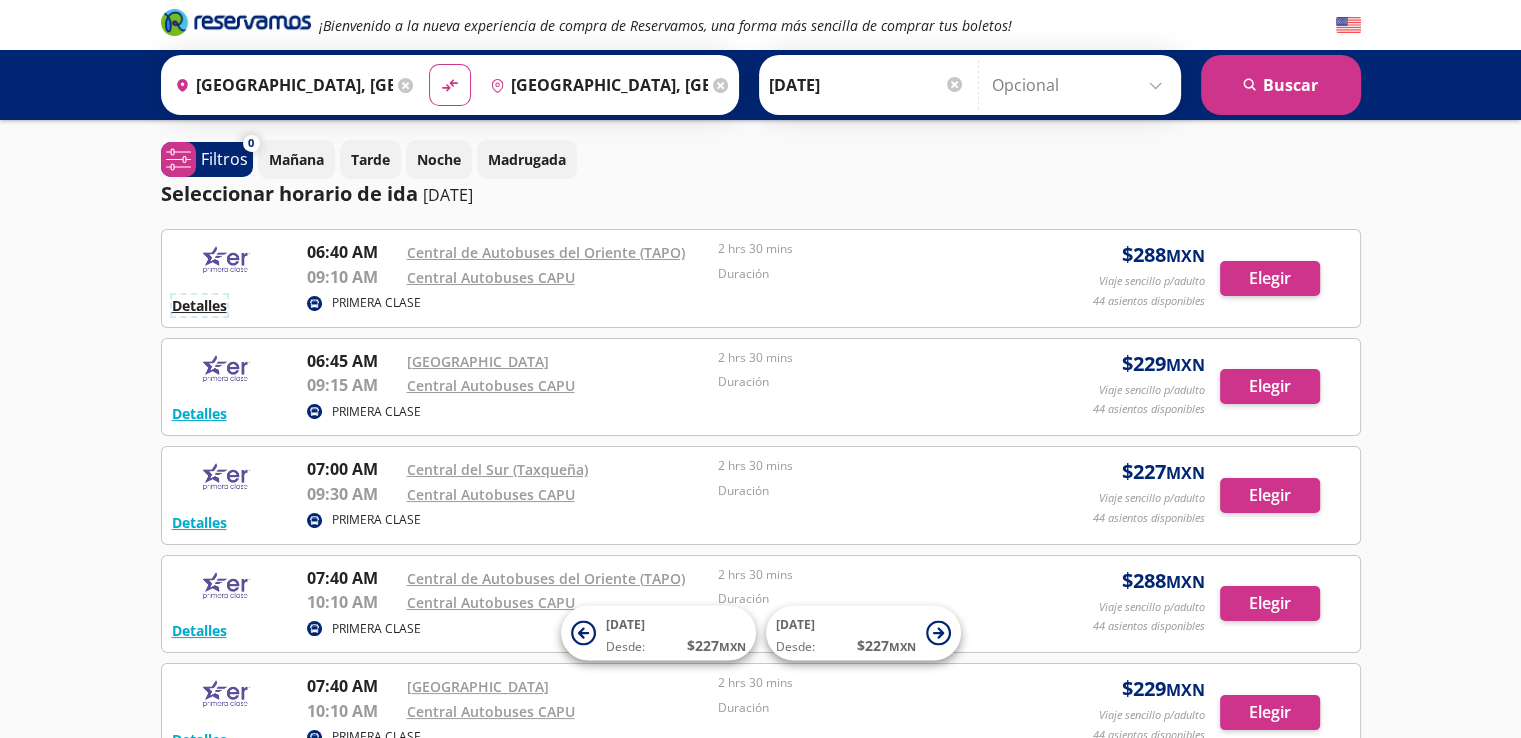 click on "Detalles" at bounding box center (199, 305) 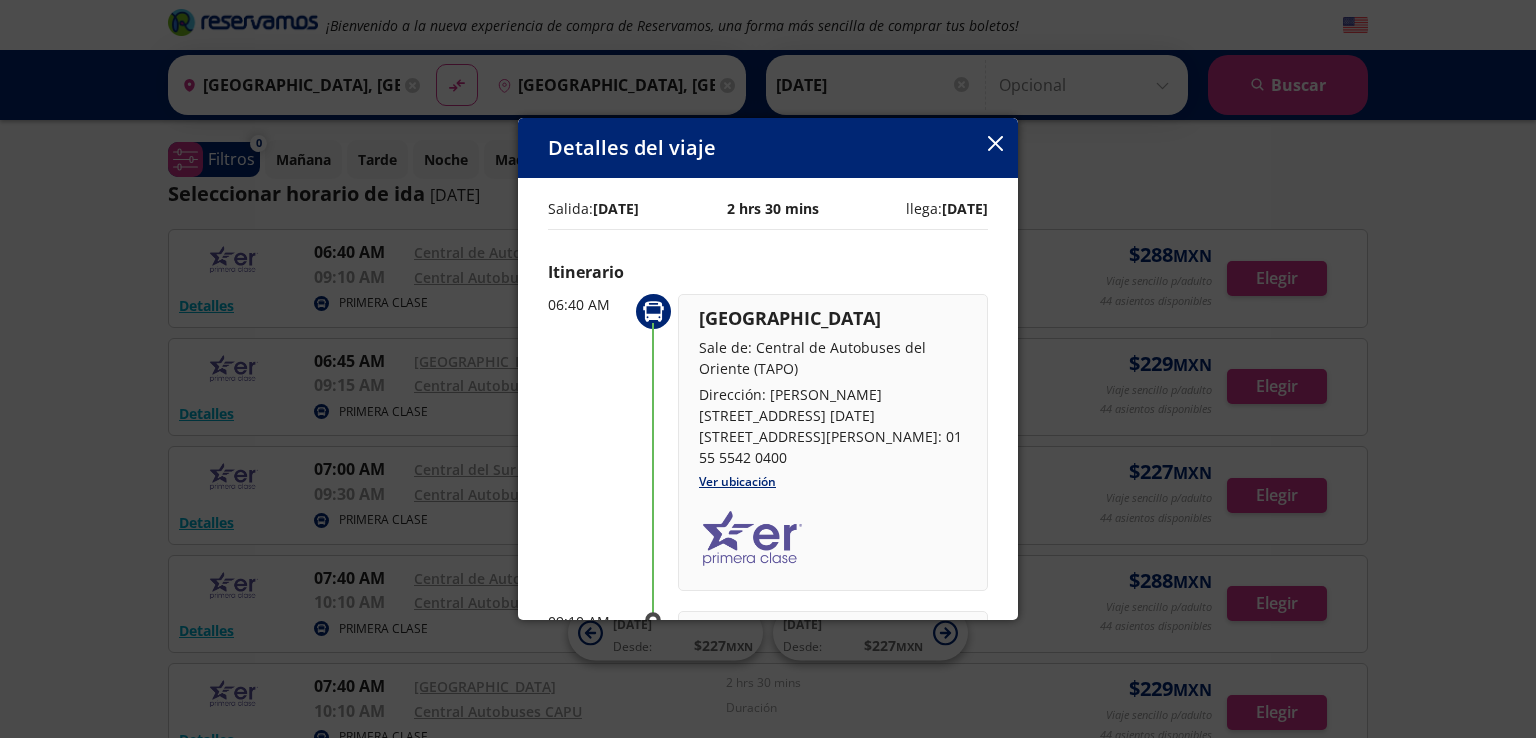 click 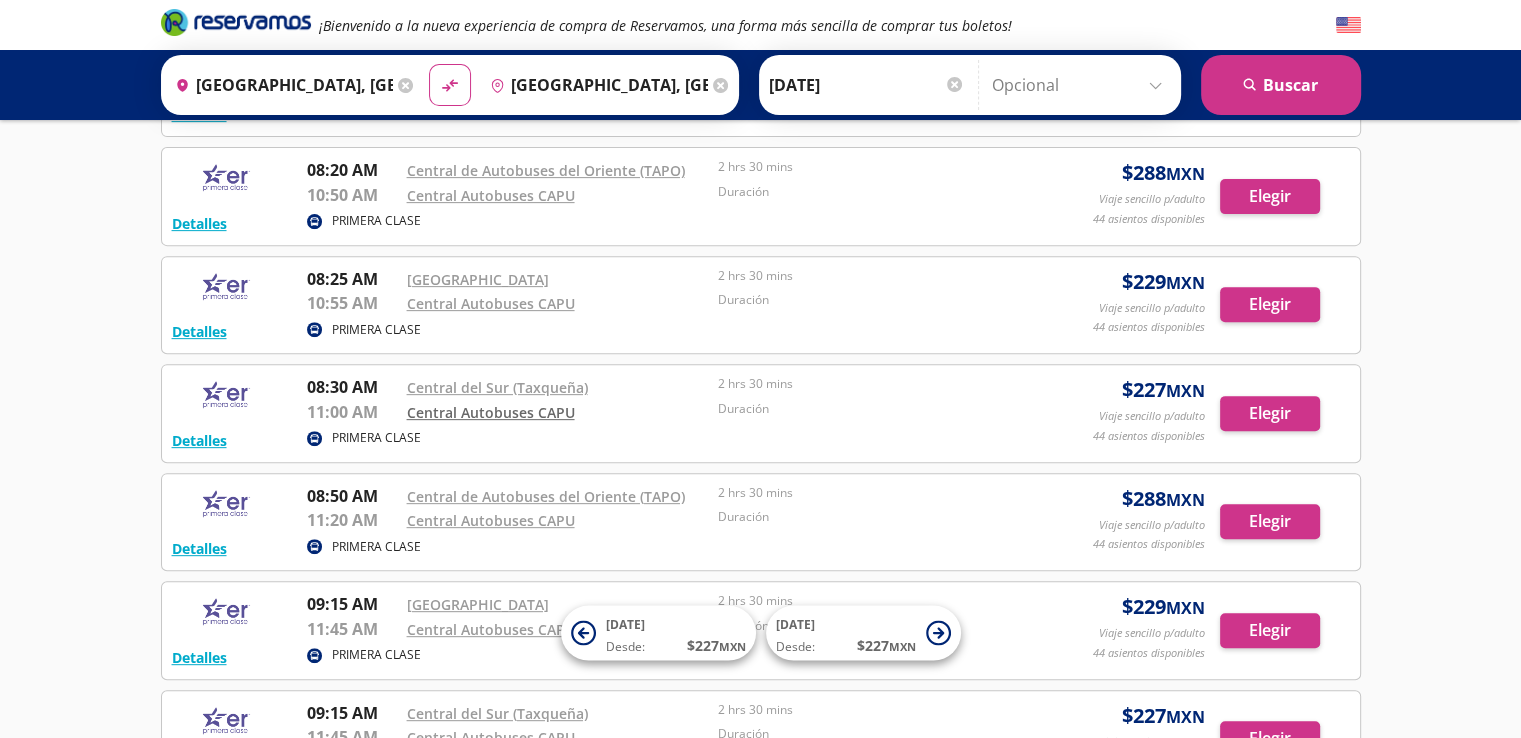 scroll, scrollTop: 849, scrollLeft: 0, axis: vertical 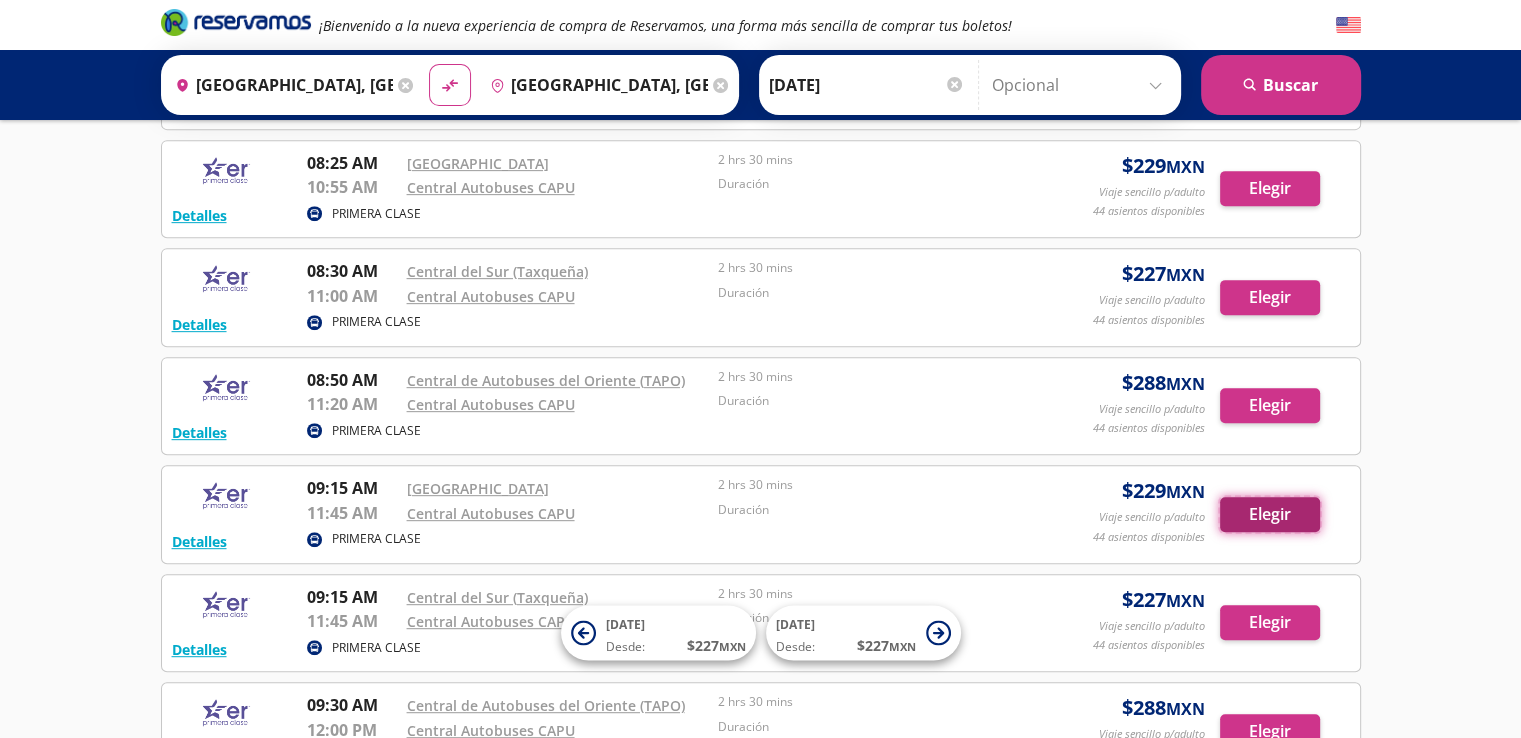 click on "Elegir" at bounding box center (1270, 514) 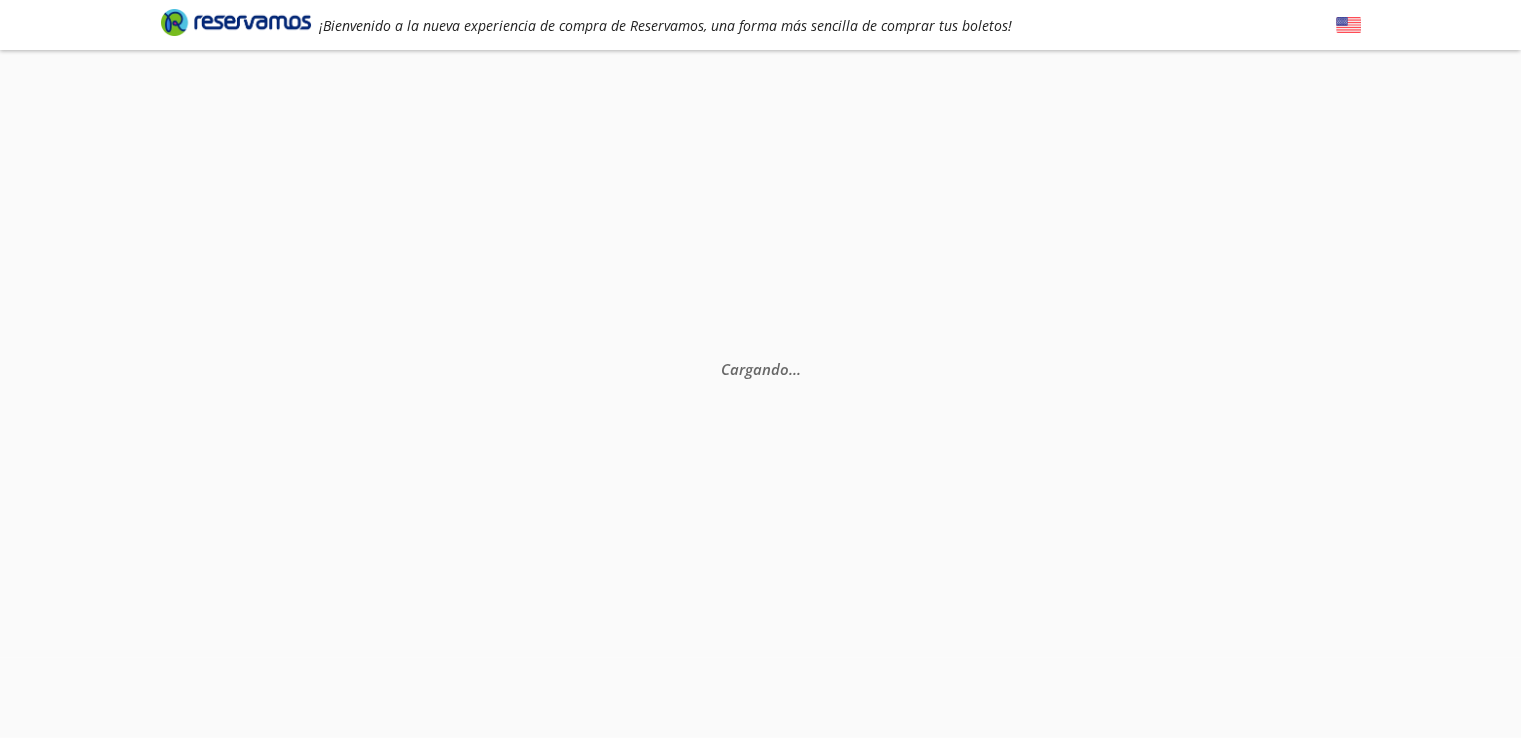 scroll, scrollTop: 0, scrollLeft: 0, axis: both 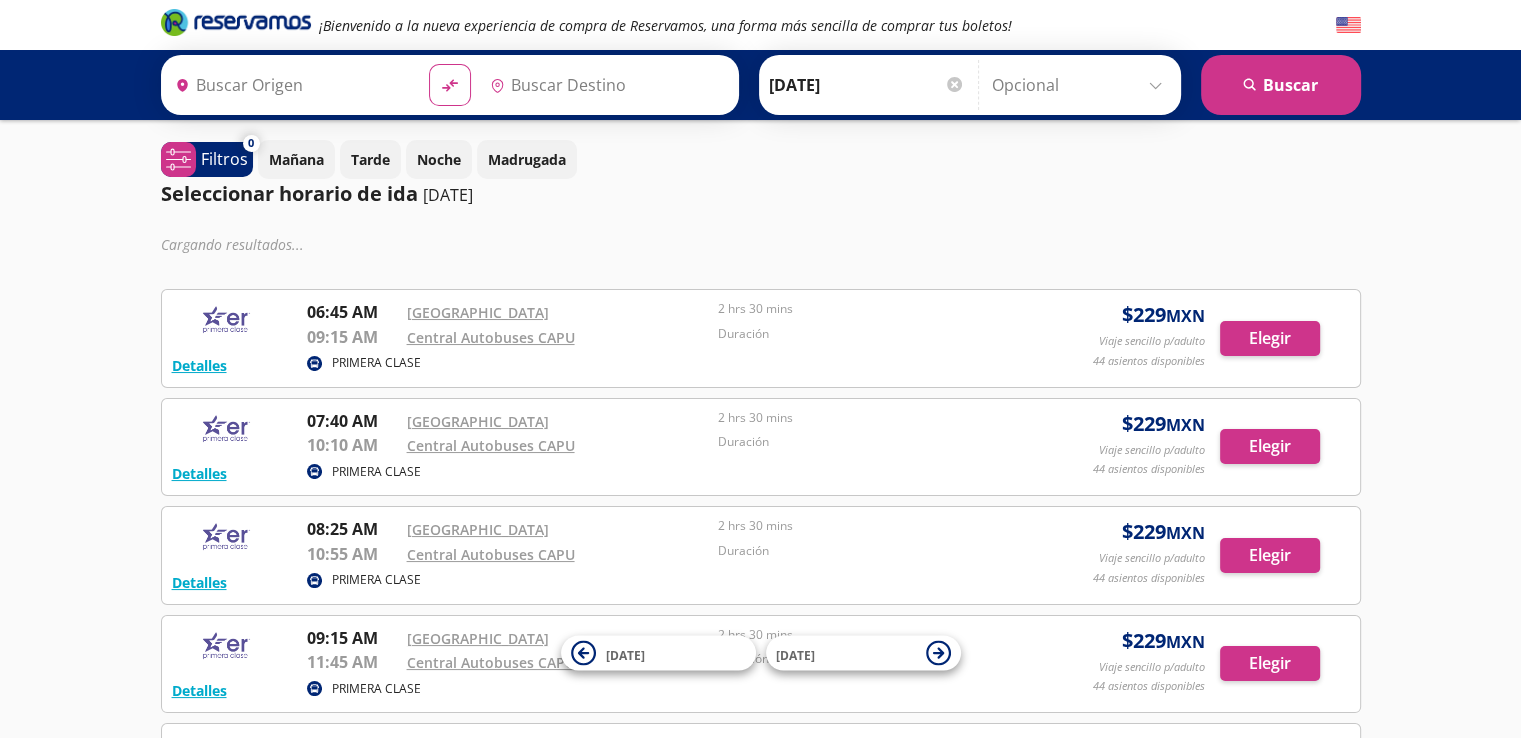 type on "[GEOGRAPHIC_DATA], [GEOGRAPHIC_DATA]" 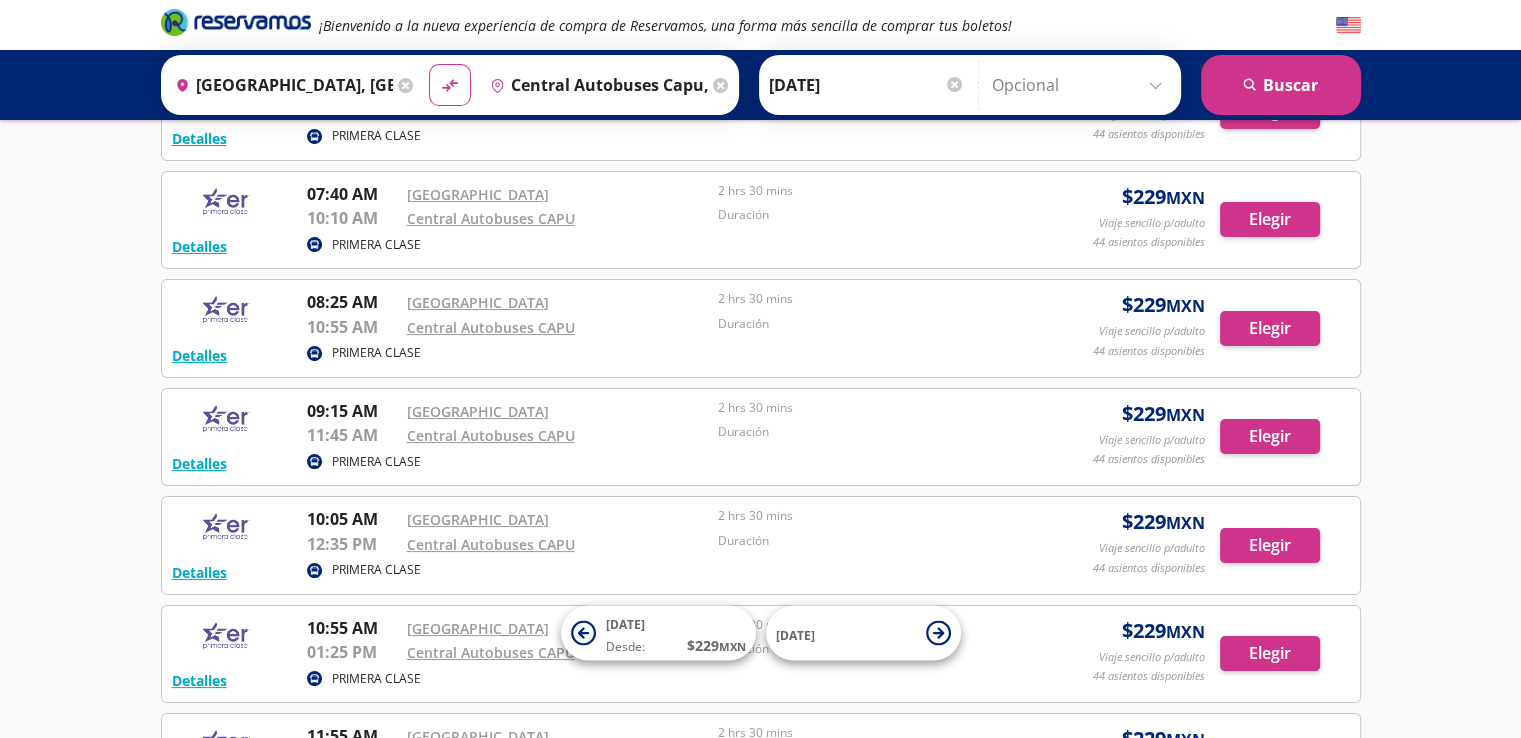 scroll, scrollTop: 133, scrollLeft: 0, axis: vertical 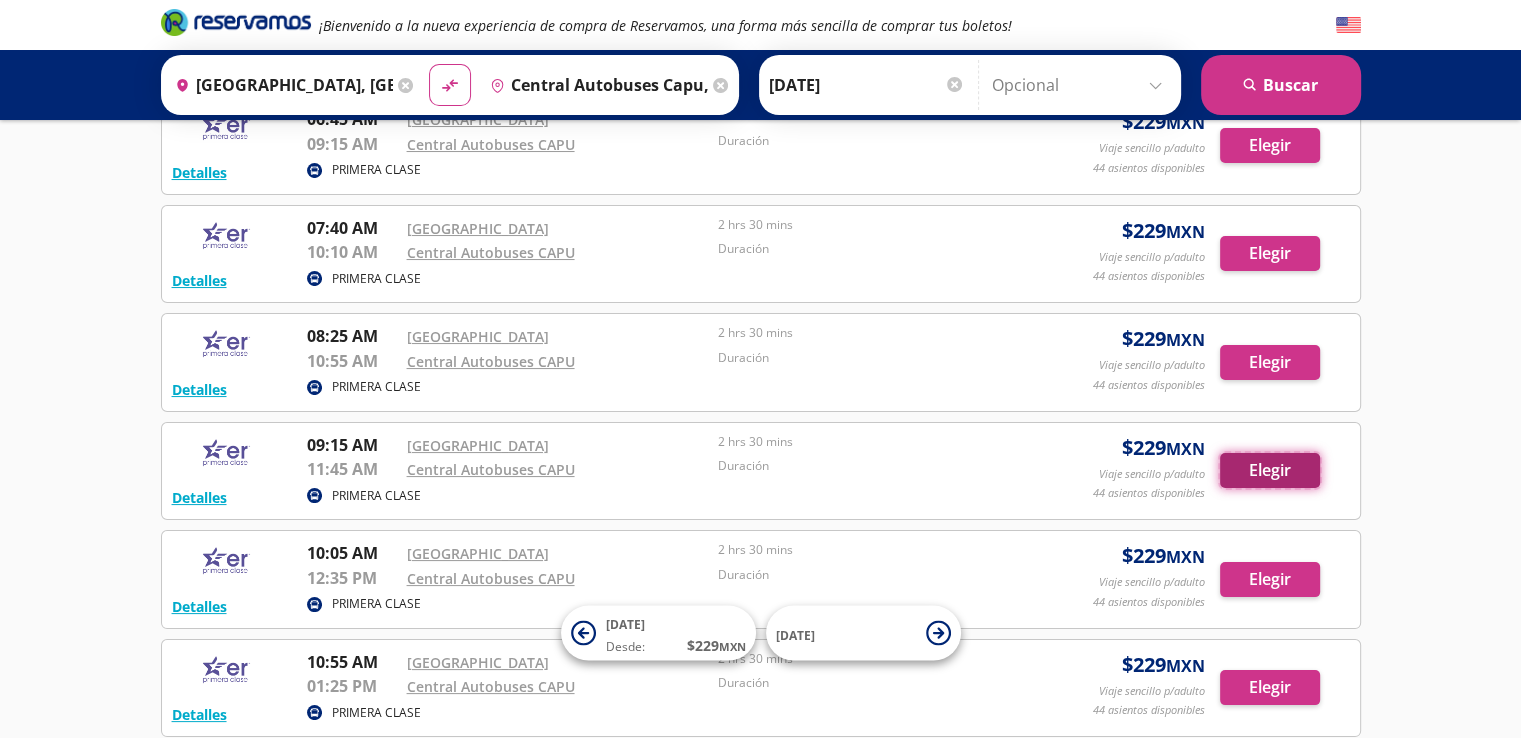 click on "Elegir" at bounding box center (1270, 470) 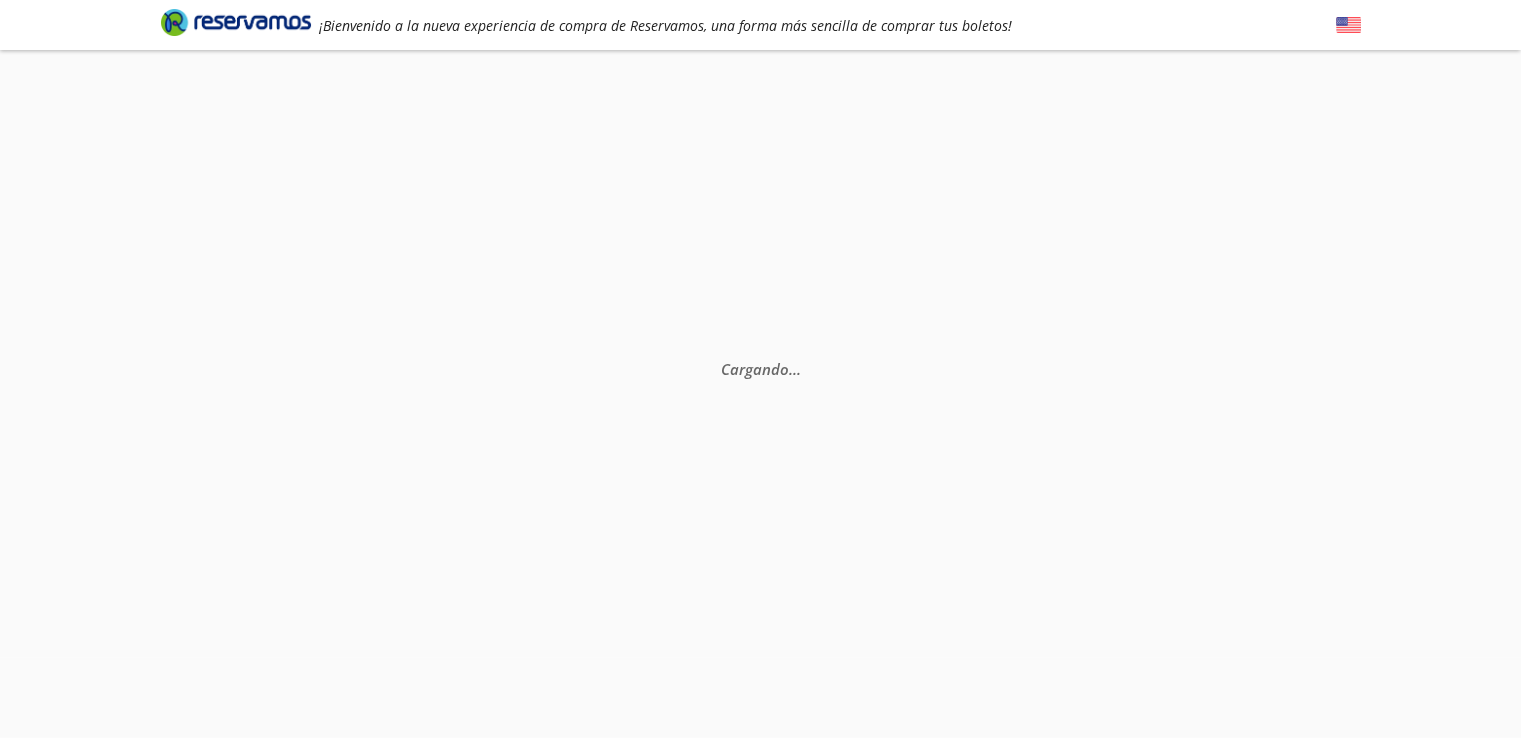 scroll, scrollTop: 0, scrollLeft: 0, axis: both 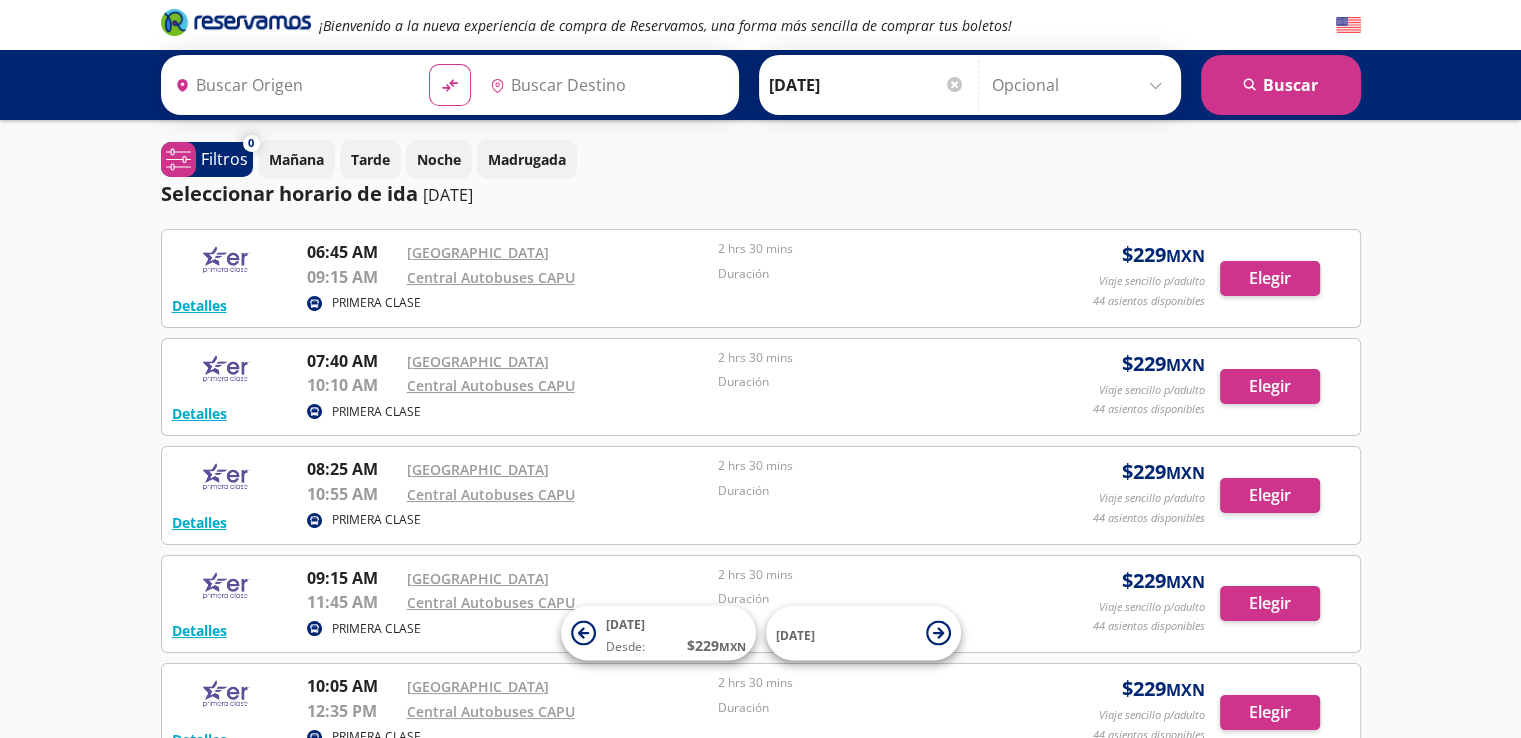 type on "[GEOGRAPHIC_DATA], [GEOGRAPHIC_DATA]" 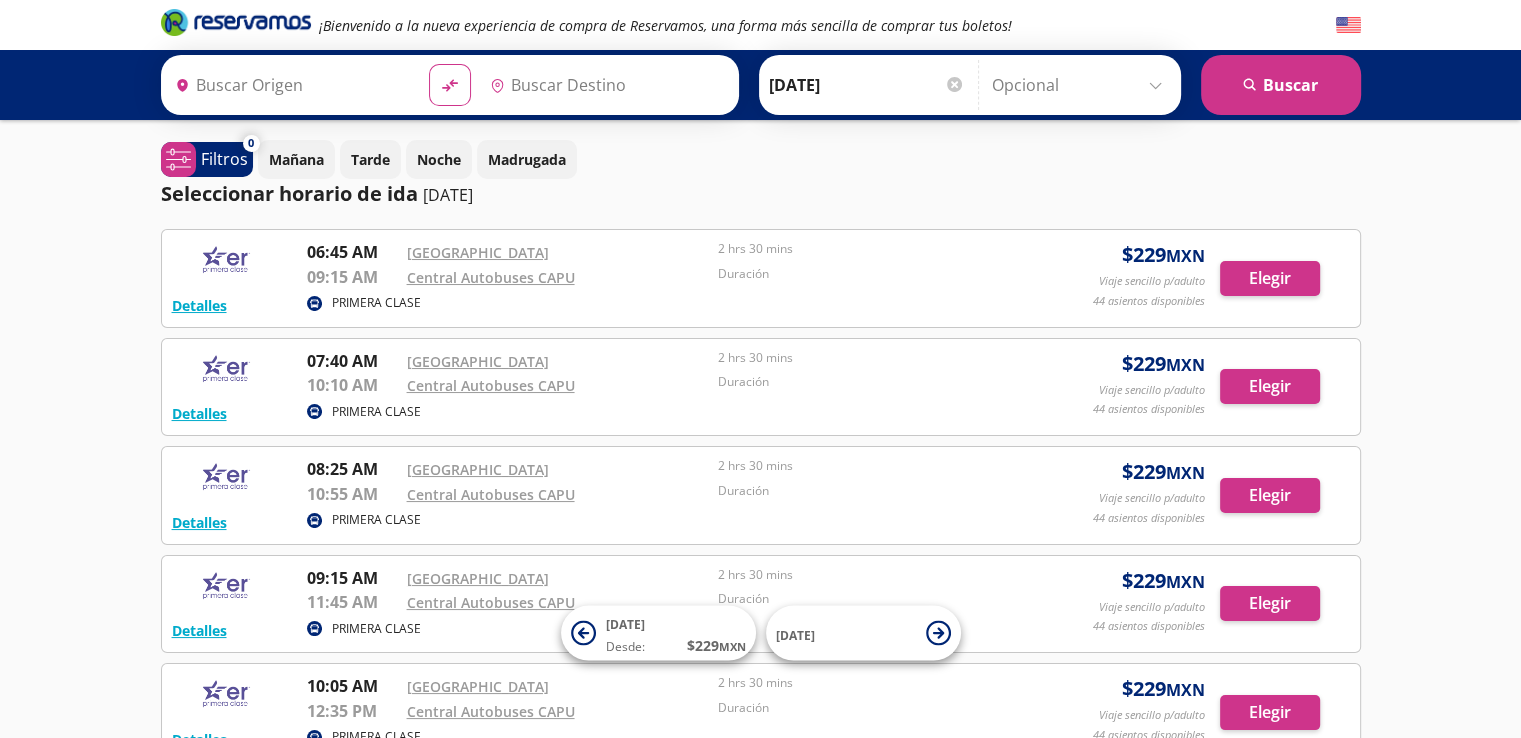 type on "Central Autobuses Capu, [GEOGRAPHIC_DATA]" 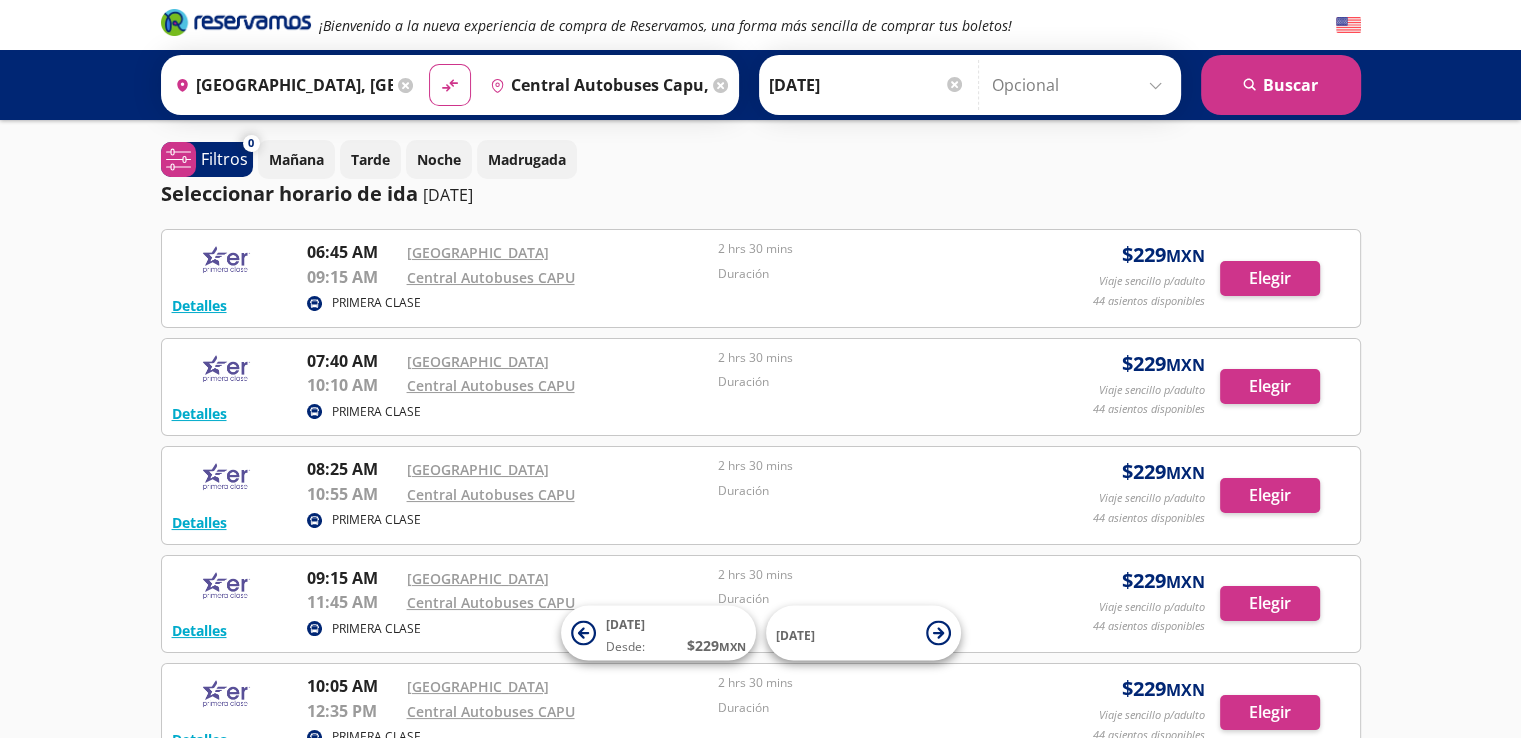 click on "[DATE]" at bounding box center (867, 85) 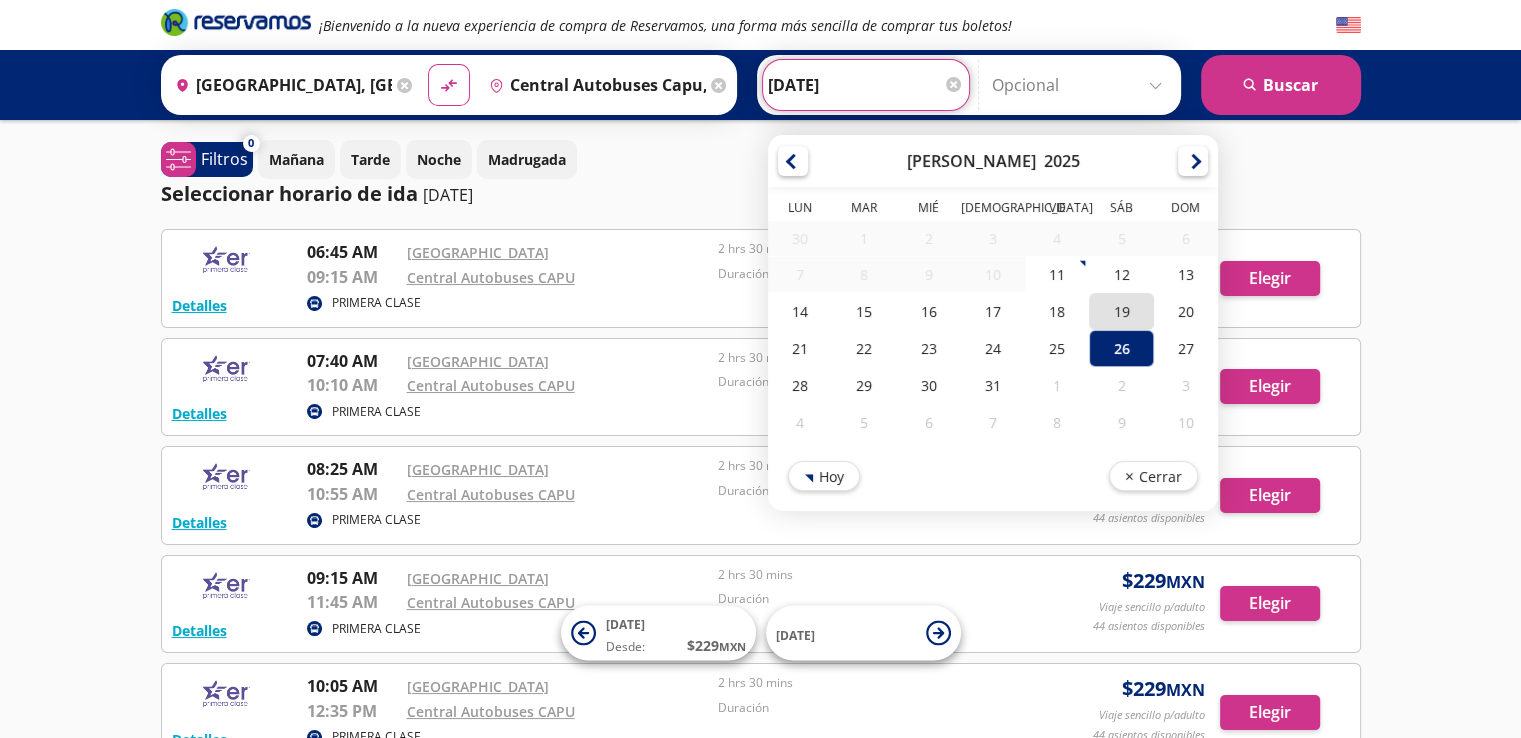 click on "19" at bounding box center (1121, 311) 